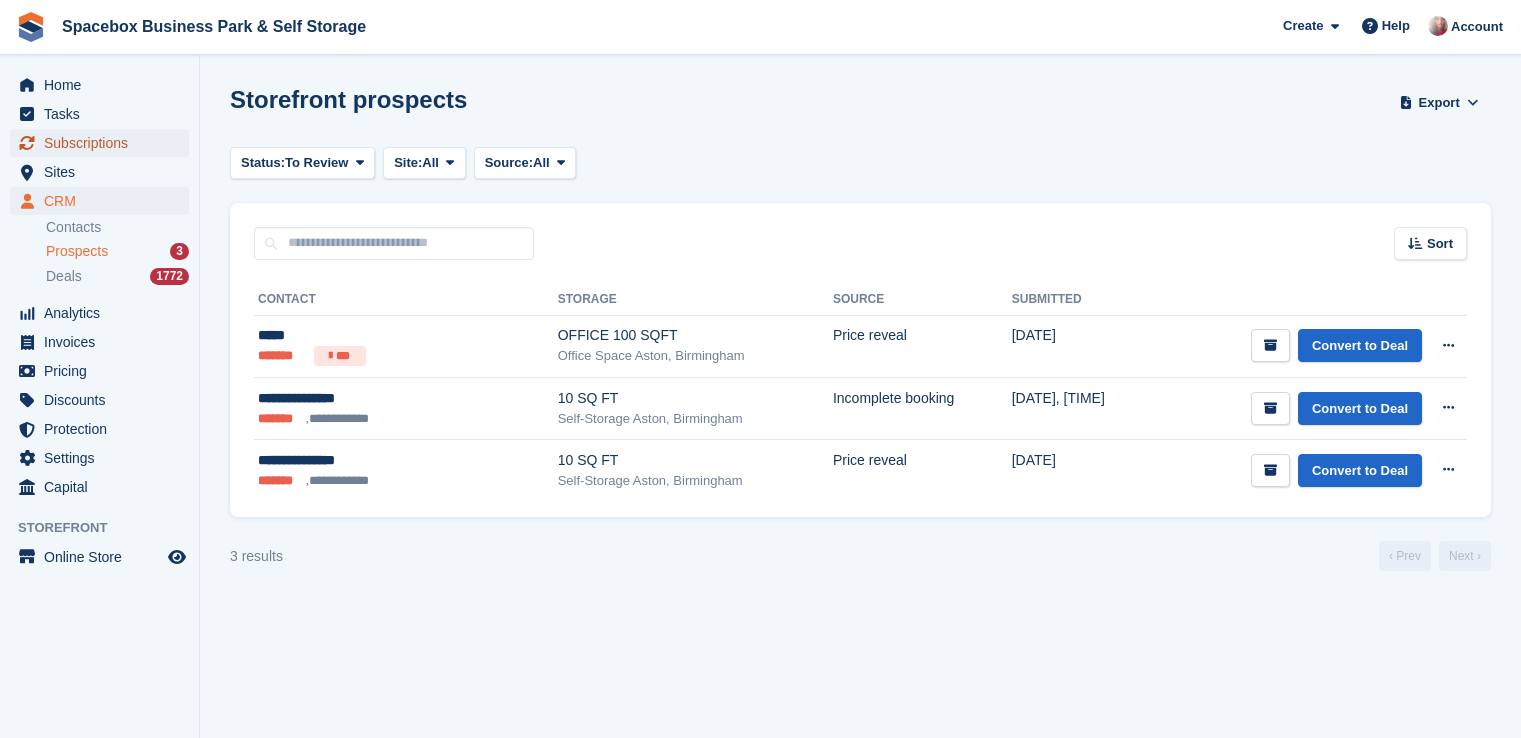 scroll, scrollTop: 0, scrollLeft: 0, axis: both 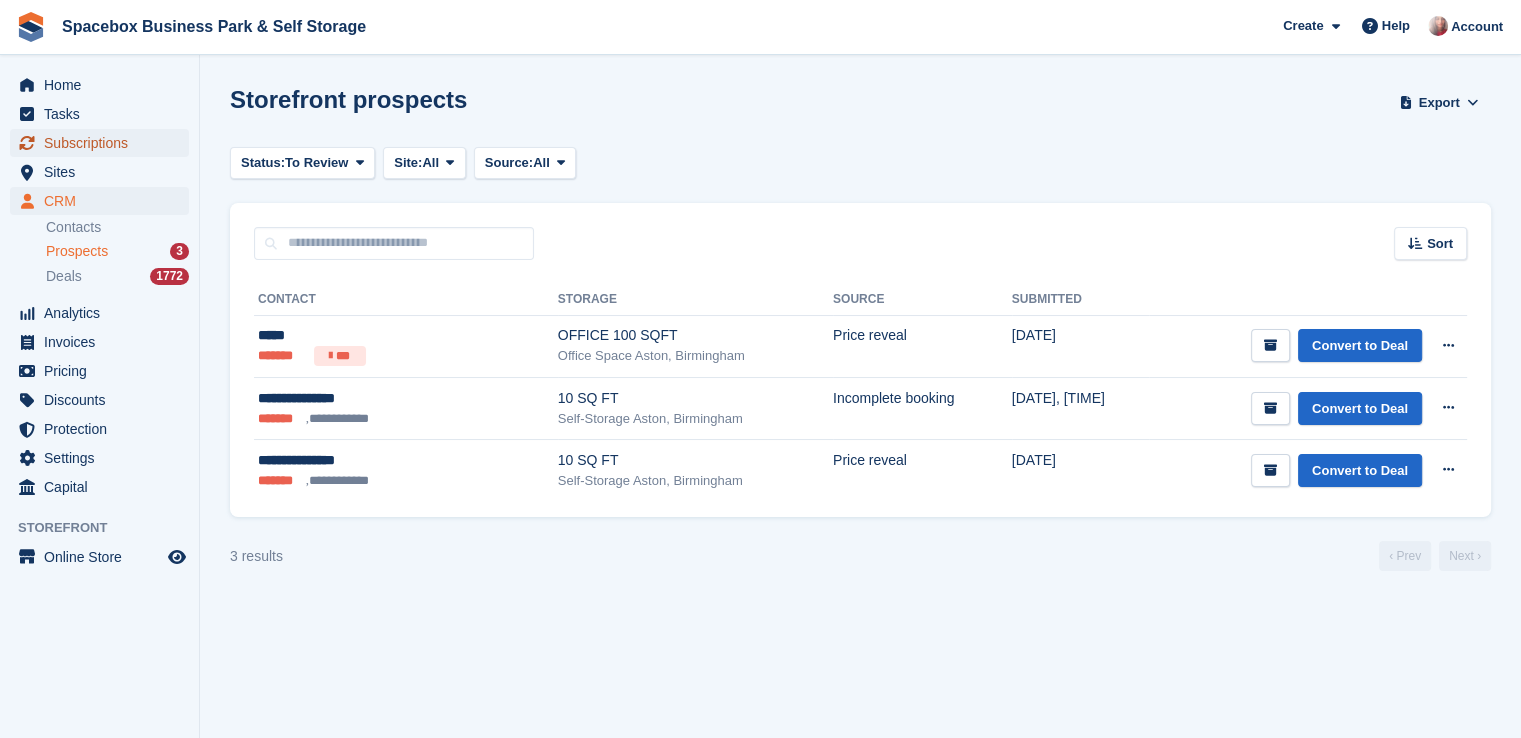 click on "Subscriptions" at bounding box center [104, 143] 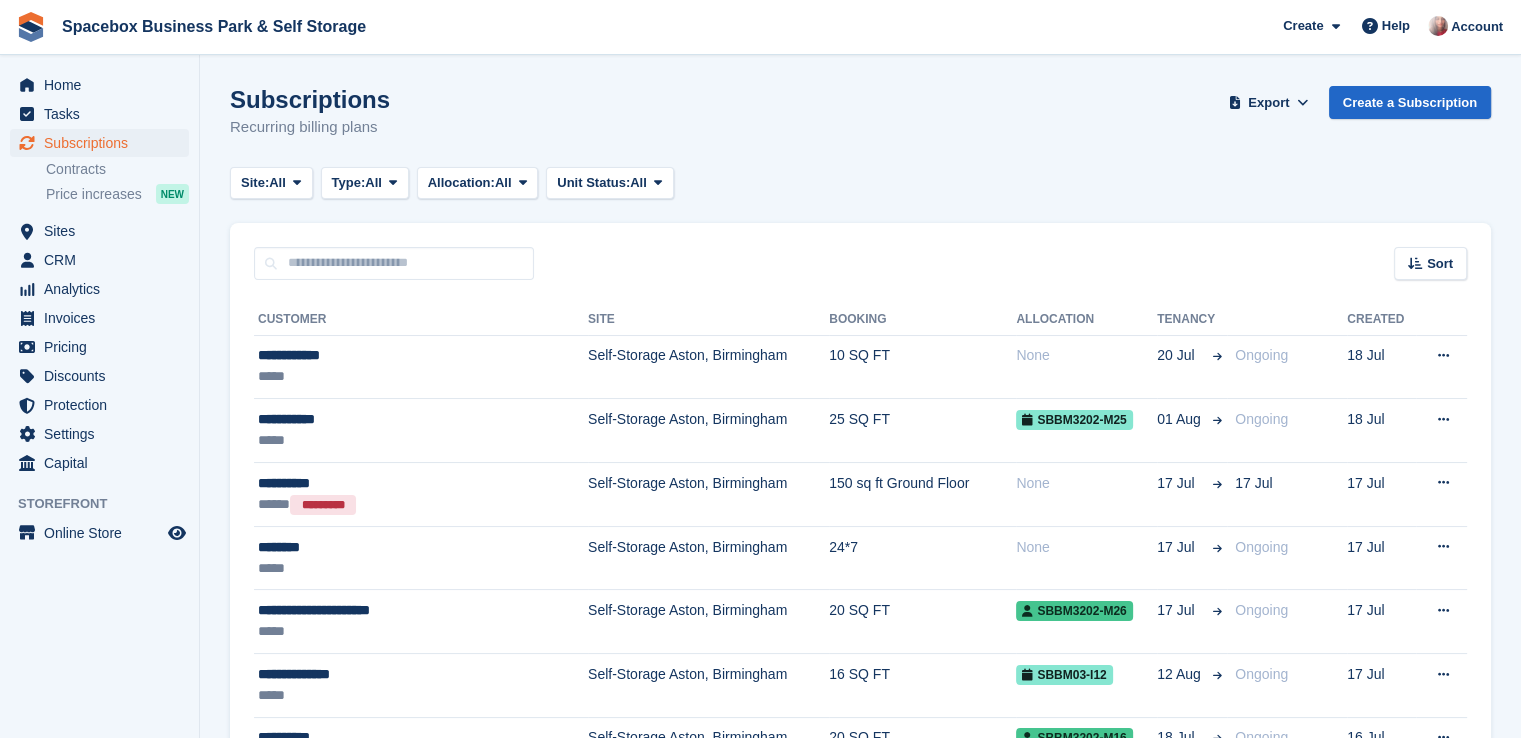 click on "Subscriptions
Recurring billing plans
Export
Export Subscriptions
Export a CSV of all Subscriptions which match the current filters.
Please allow time for large exports.
Start Export
Create a Subscription
Site:
All
All
Office Space Aston, Birmingham
200 SQFT to 450 SQFT
Self-Storage Aston, Birmingham
Type:
All
All
Upcoming
Previous
Active" at bounding box center (860, 1808) 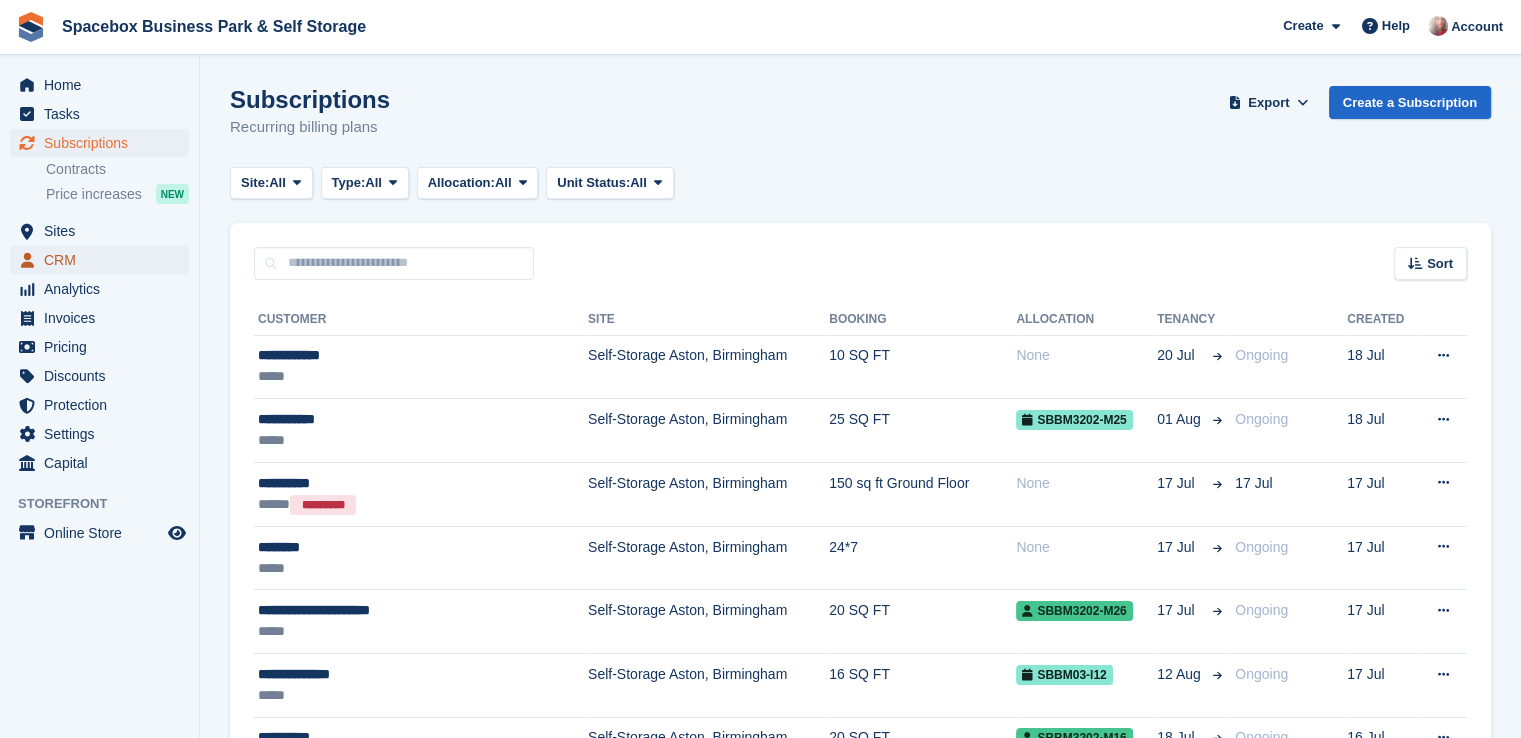 click on "CRM" at bounding box center (104, 260) 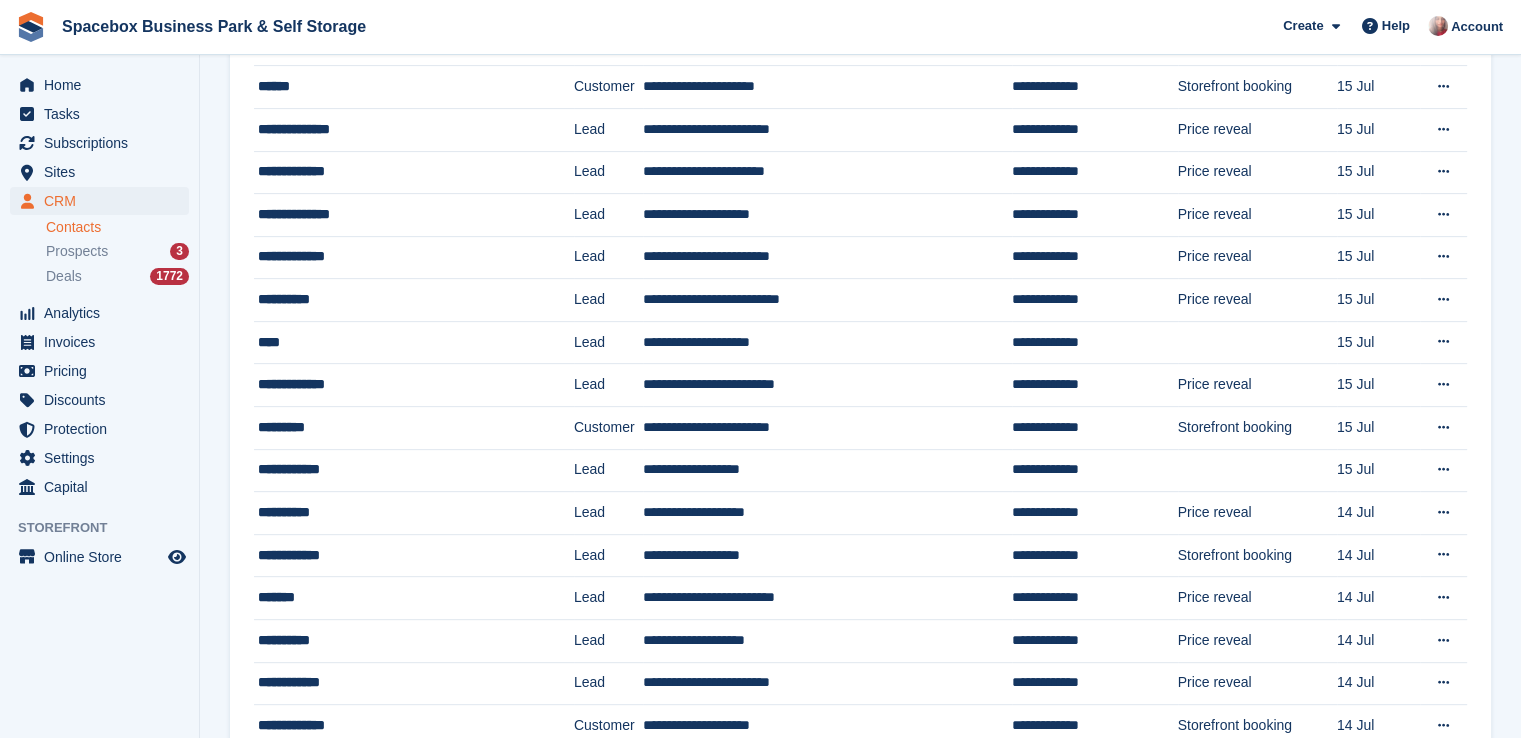 scroll, scrollTop: 440, scrollLeft: 0, axis: vertical 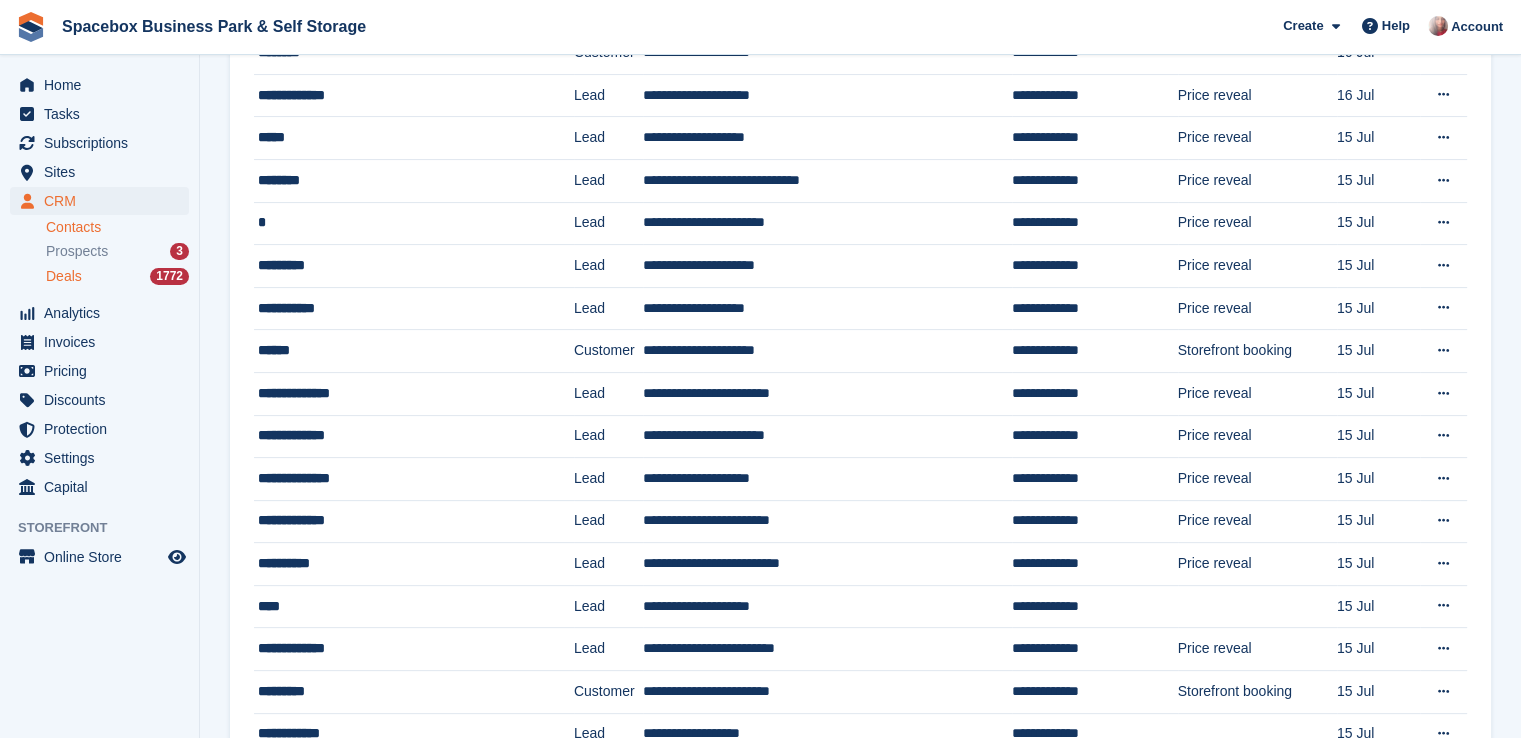click on "Deals
1772" at bounding box center [117, 276] 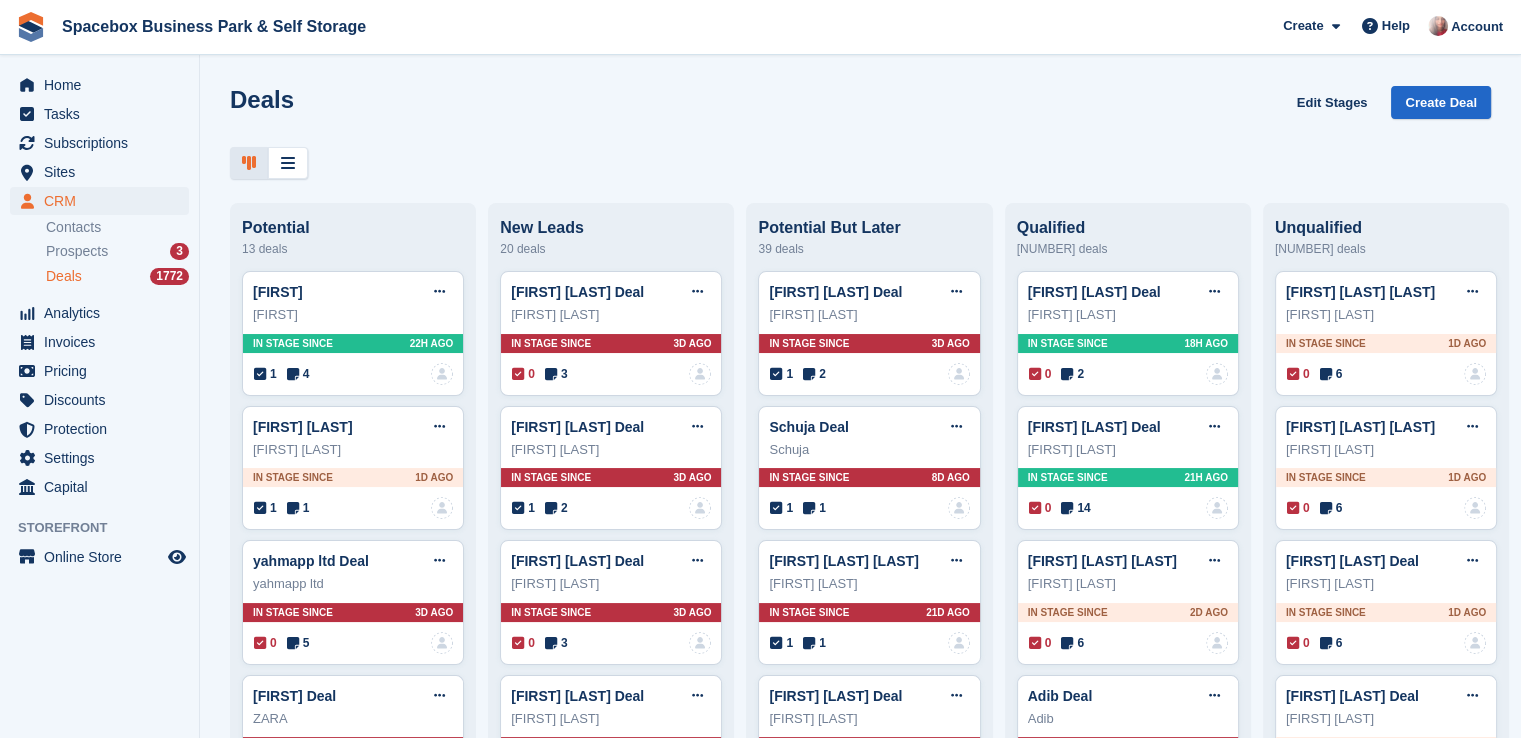 scroll, scrollTop: 0, scrollLeft: 0, axis: both 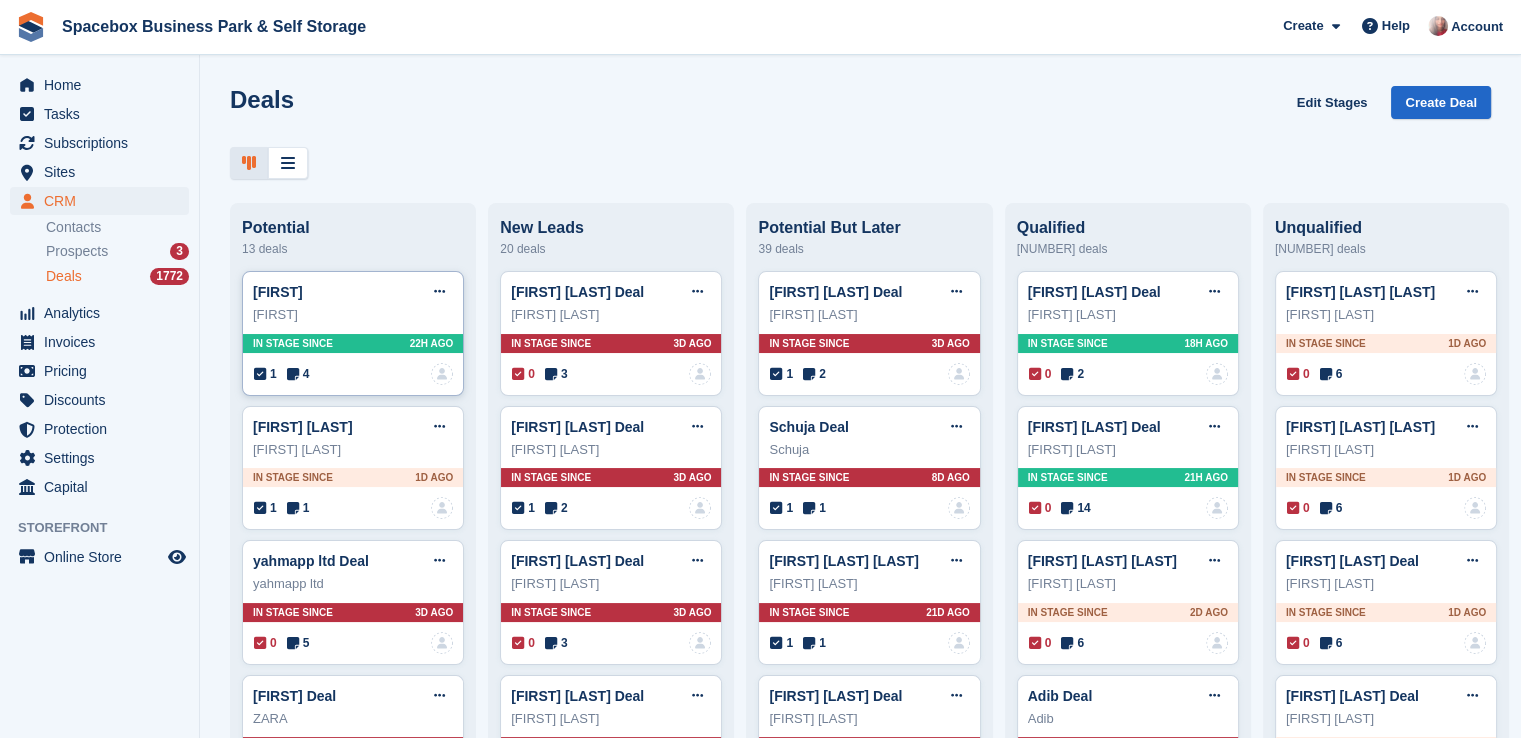 click on "1
4" at bounding box center [281, 374] 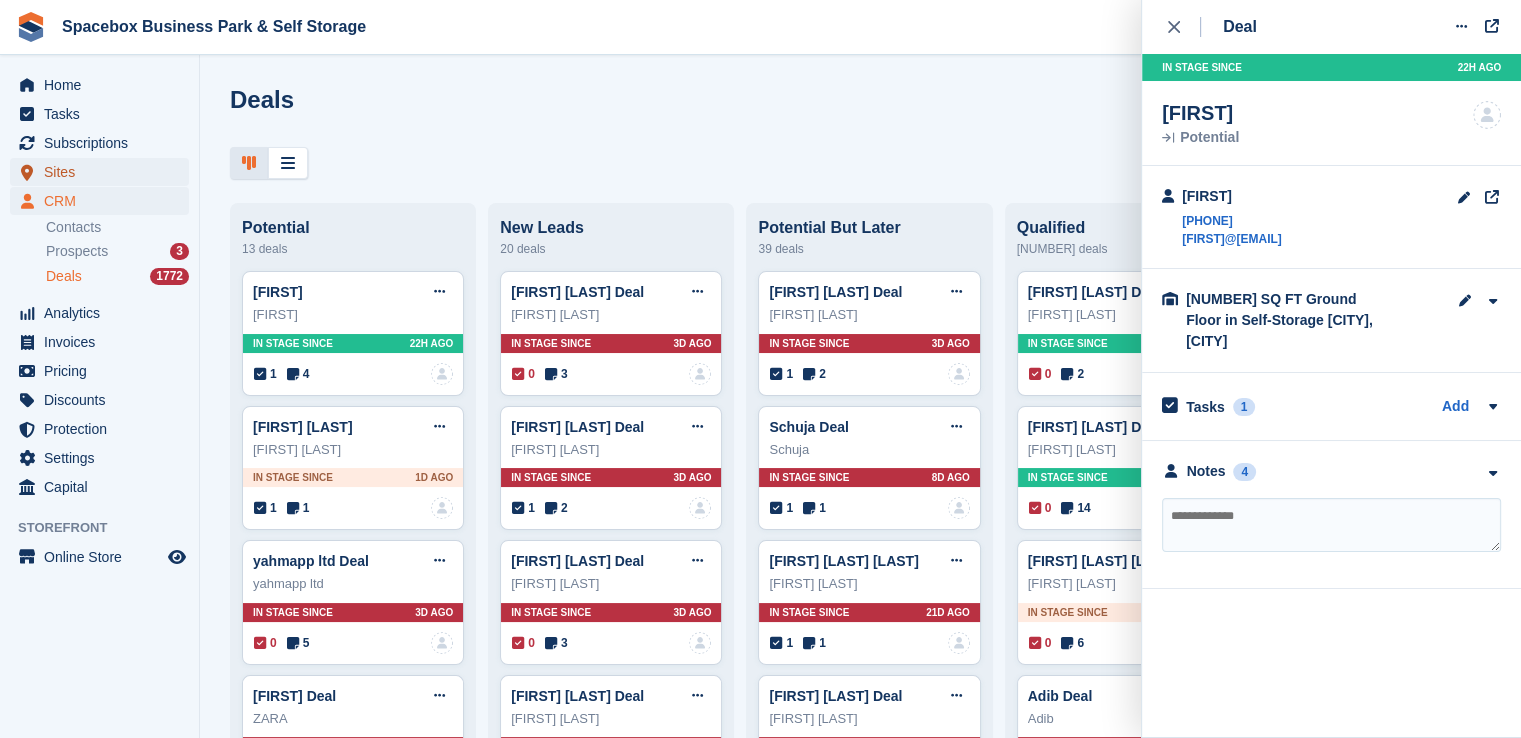 click on "Sites" at bounding box center [104, 172] 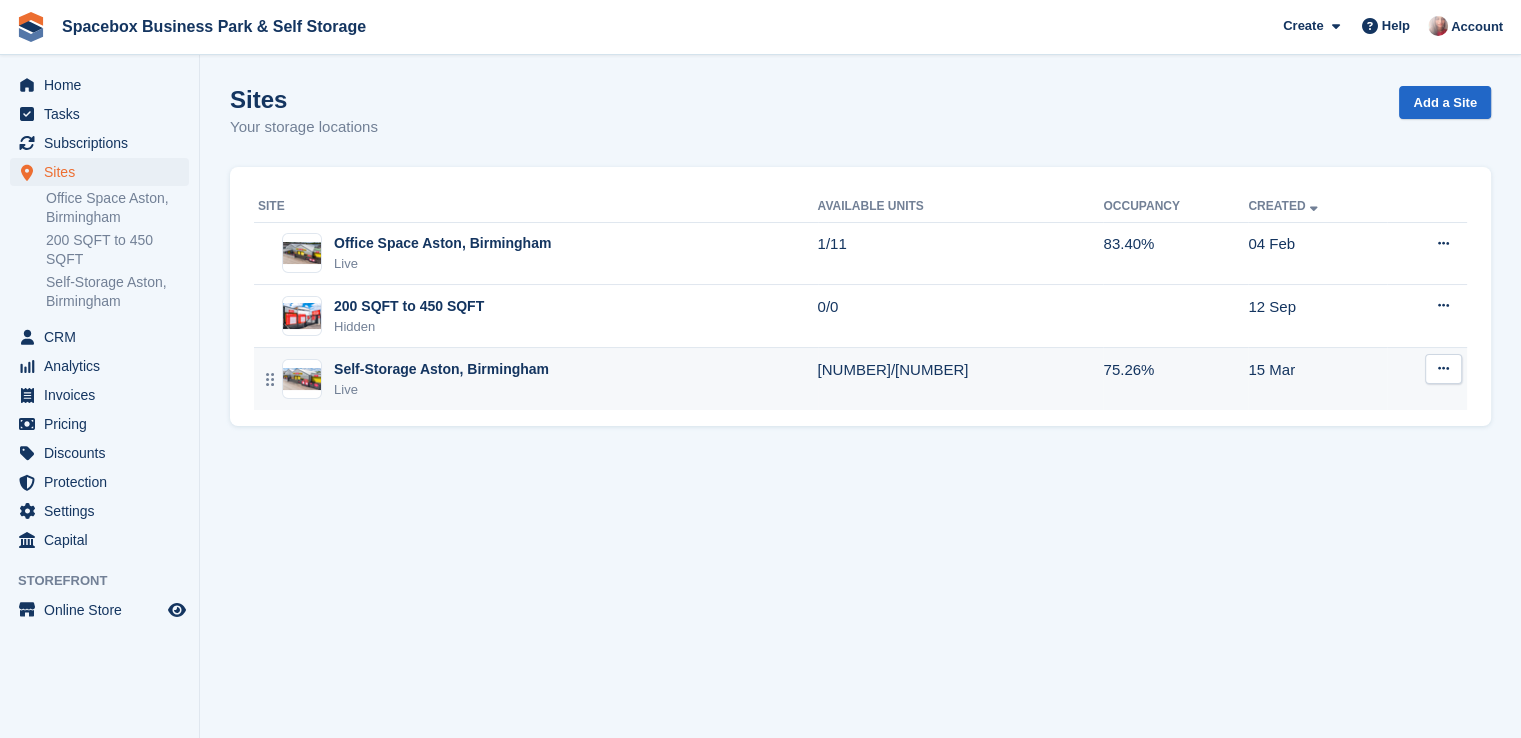 click on "Self-Storage Aston, Birmingham
Live" at bounding box center [538, 379] 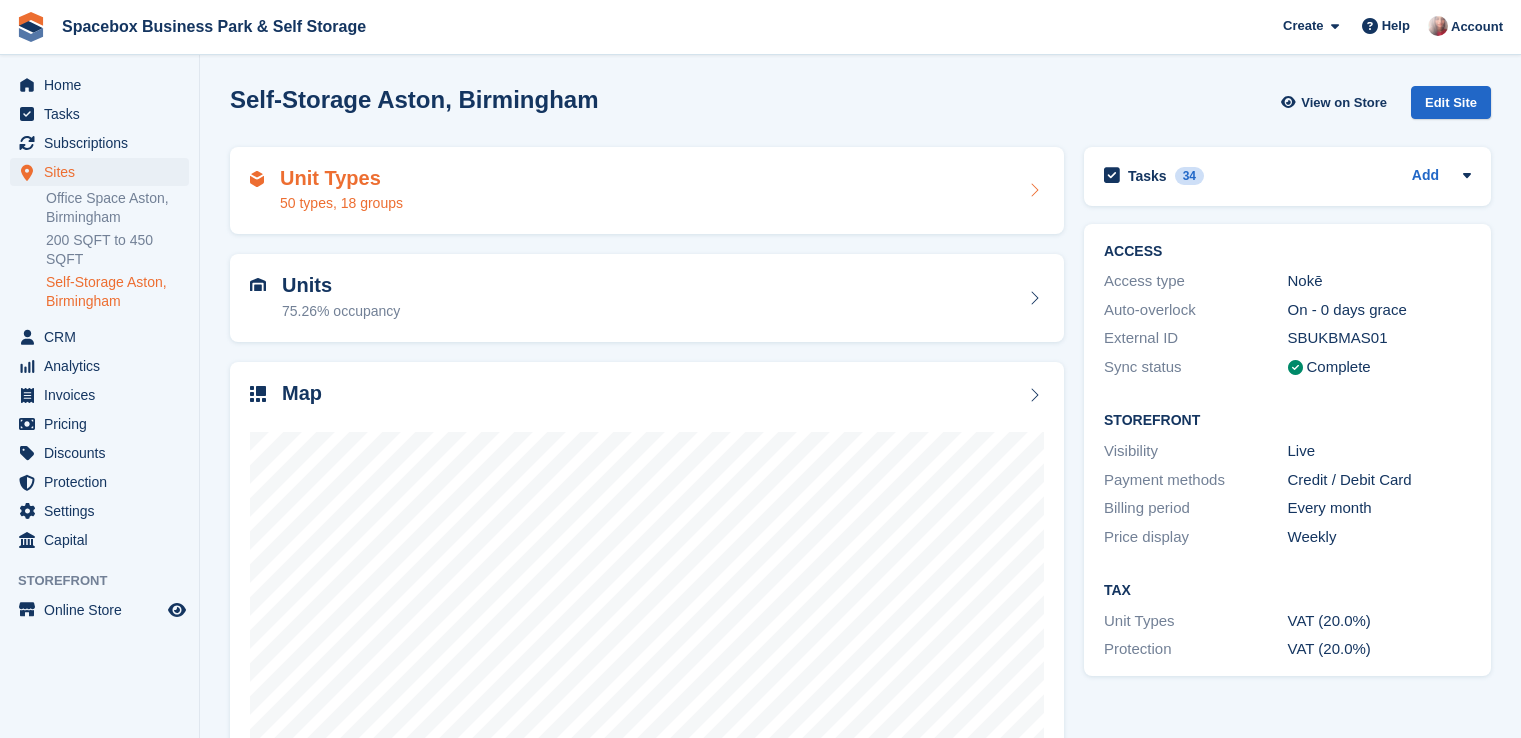 click on "Unit Types
50 types, 18 groups" at bounding box center (647, 191) 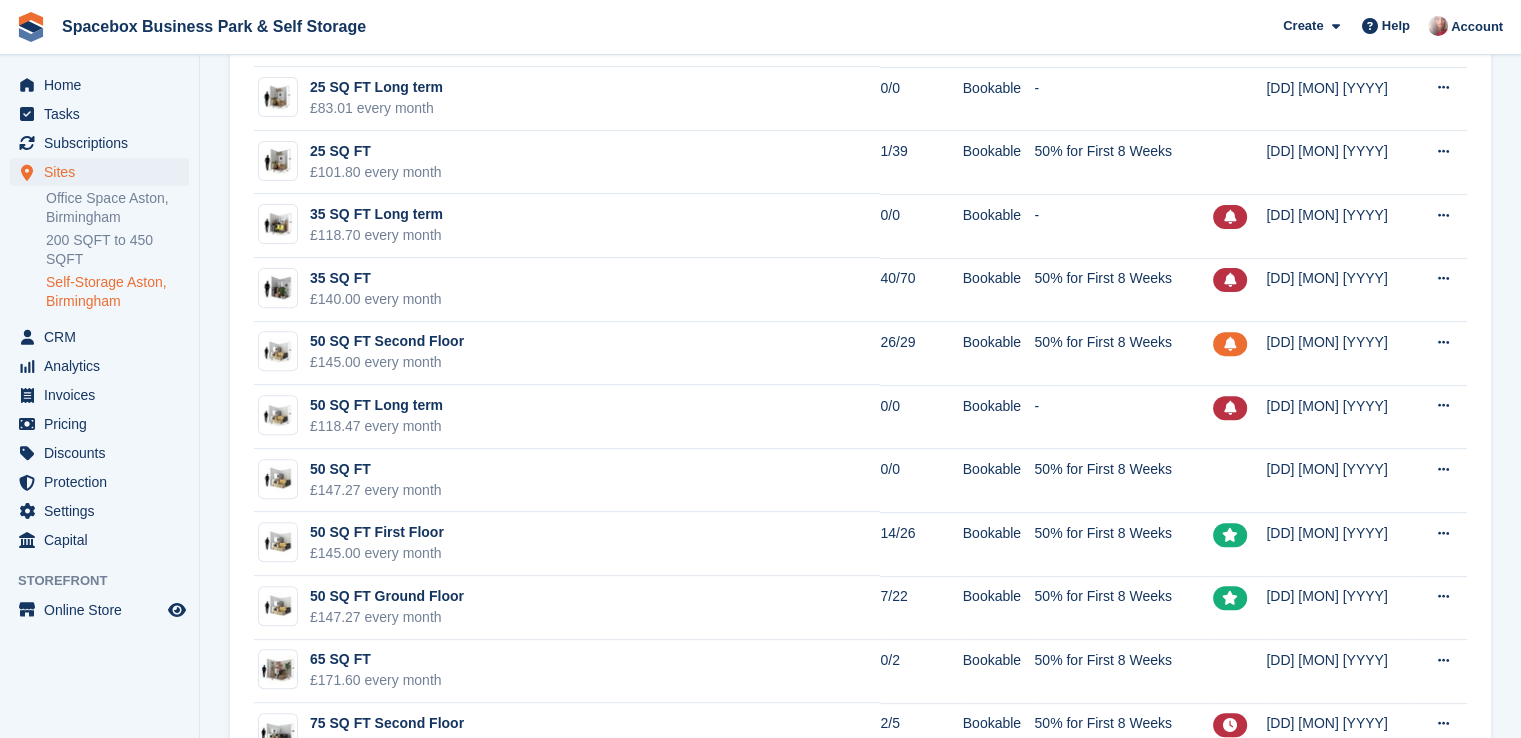scroll, scrollTop: 680, scrollLeft: 0, axis: vertical 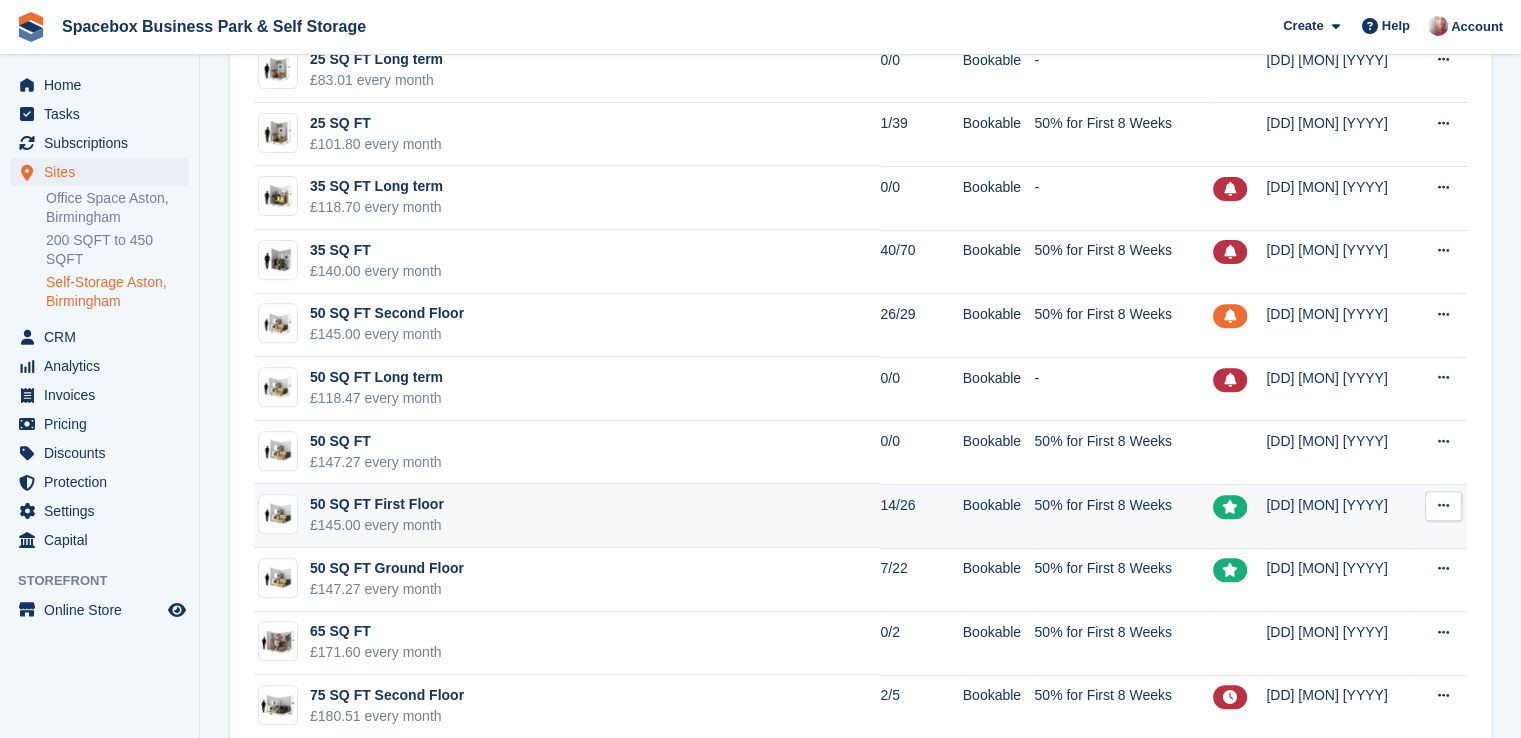 click on "50 SQ FT First Floor
£145.00 every month" at bounding box center [567, 516] 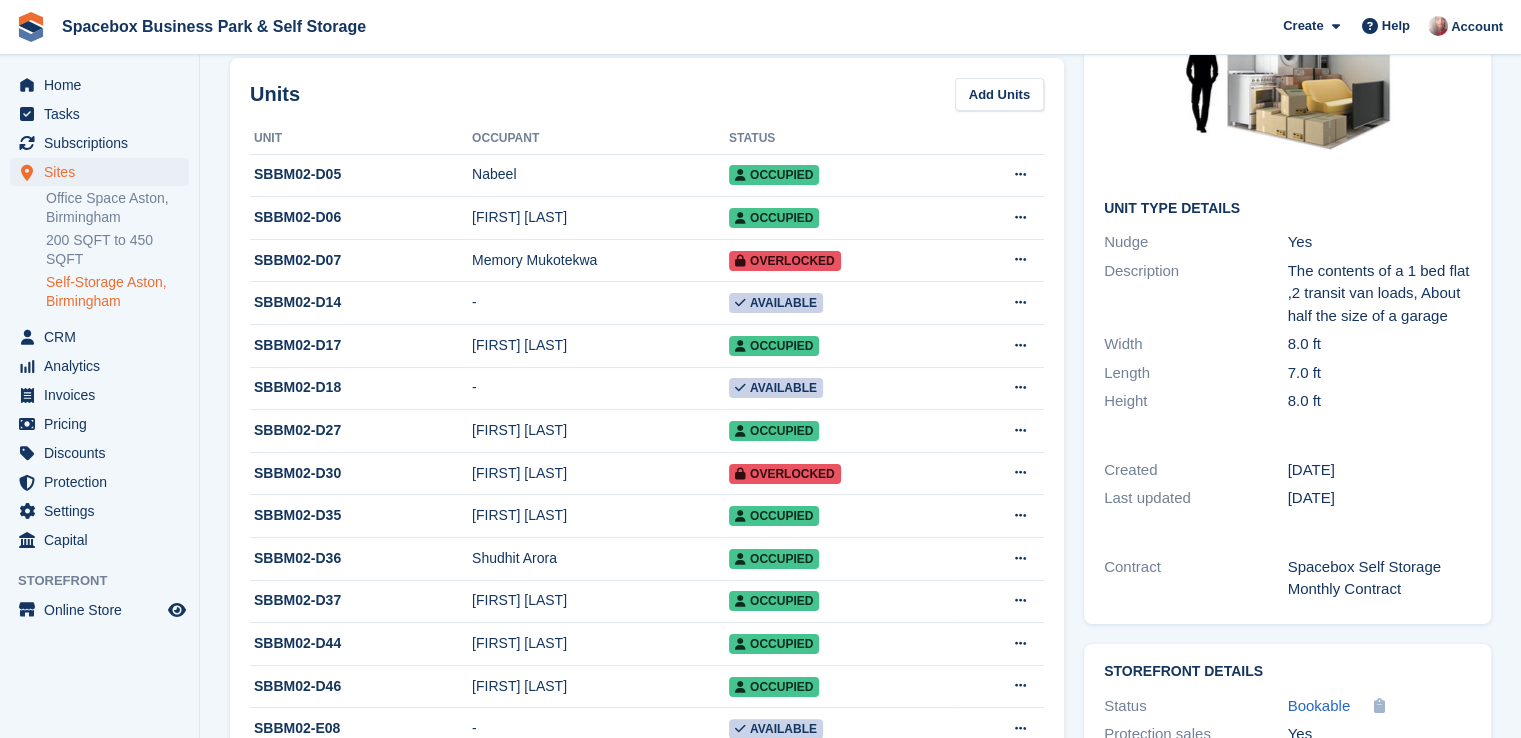 scroll, scrollTop: 240, scrollLeft: 0, axis: vertical 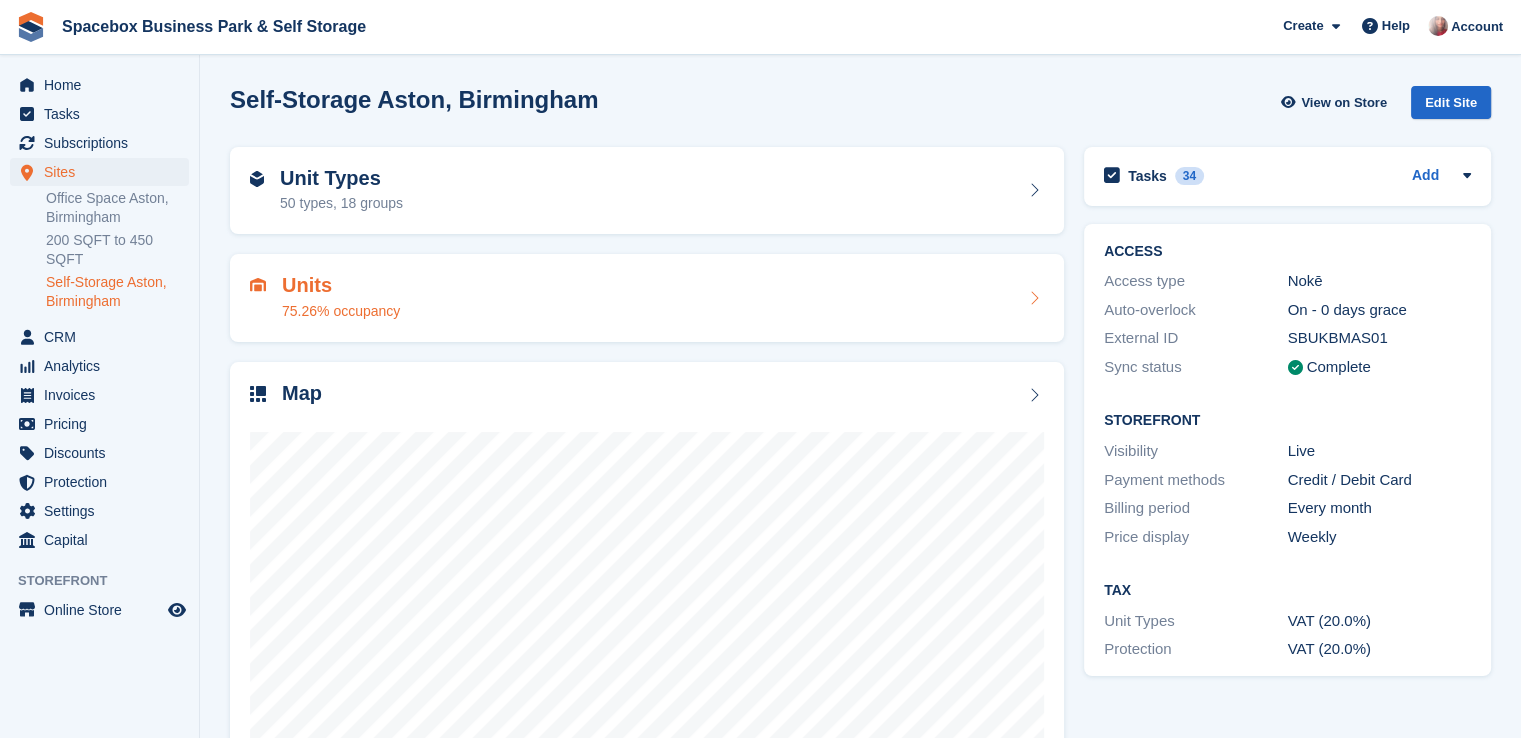 click on "Units
75.26% occupancy" at bounding box center (647, 298) 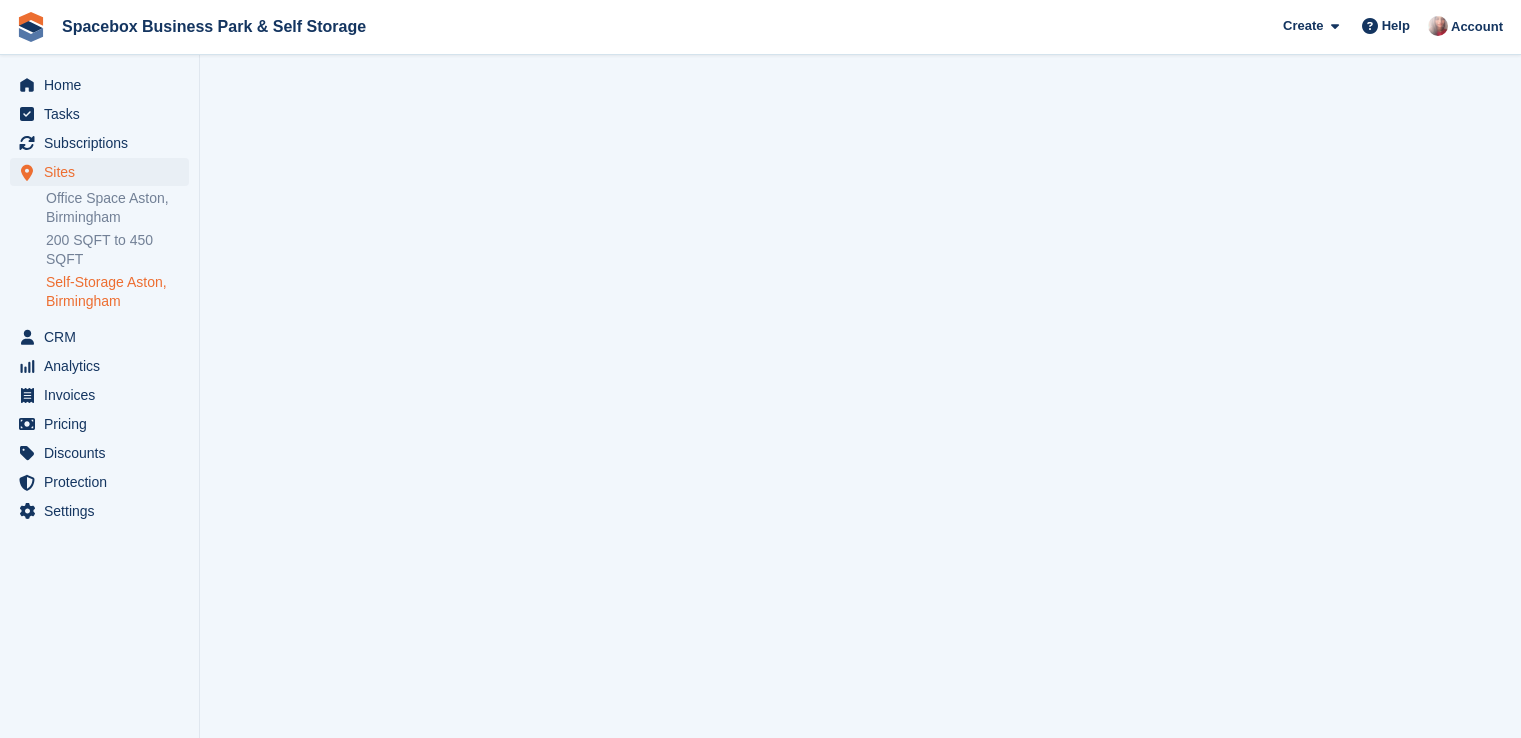 scroll, scrollTop: 0, scrollLeft: 0, axis: both 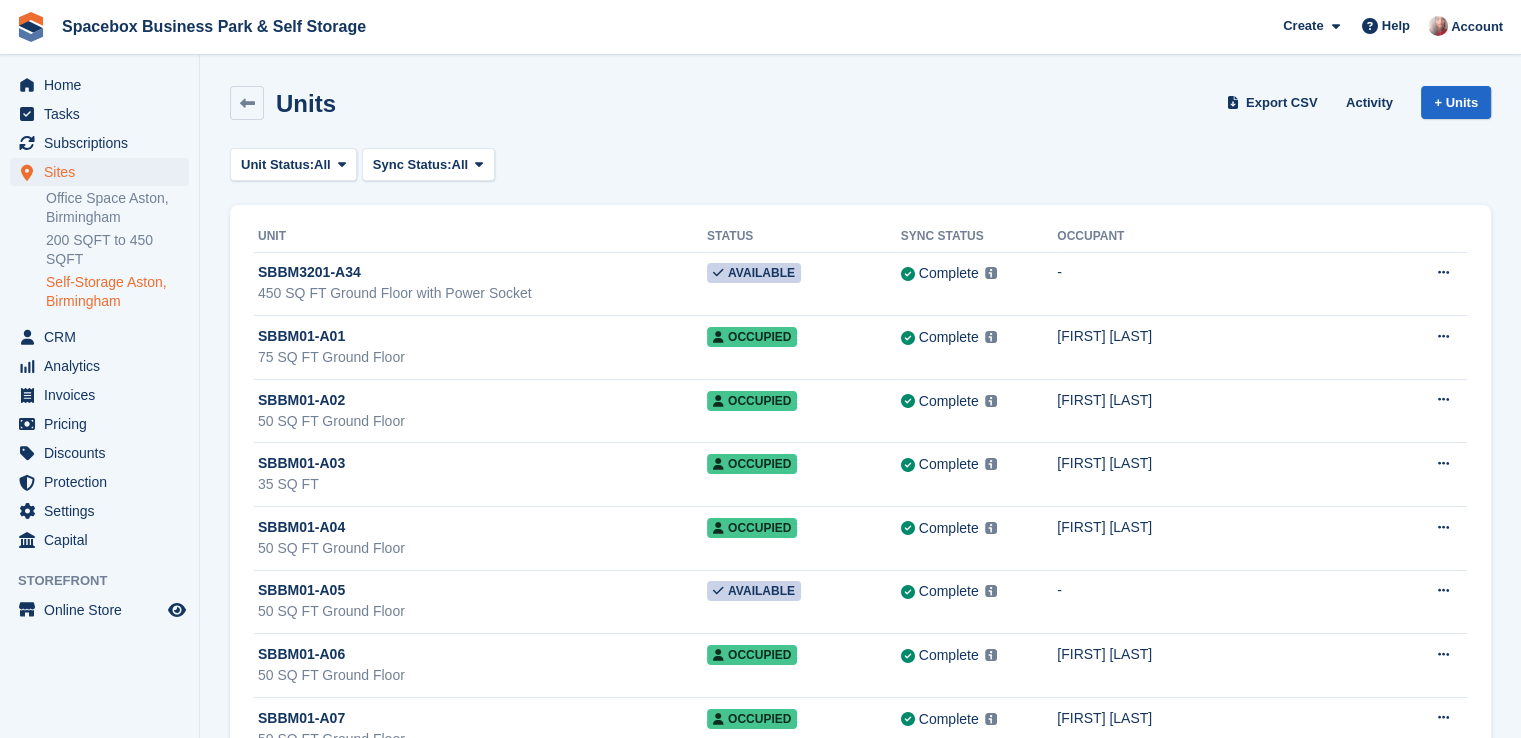 click on "Units
Export CSV
Activity
+ Units
Unit Status:
All
All
Available
Reserved
Occupied
Overlocked
Repossessed
Unavailable
Sync Status:
All
All
Pending
Failed
Complete
Unit
Status
Sync Status
Occupant
SBBM3201-A34" at bounding box center [860, 7103] 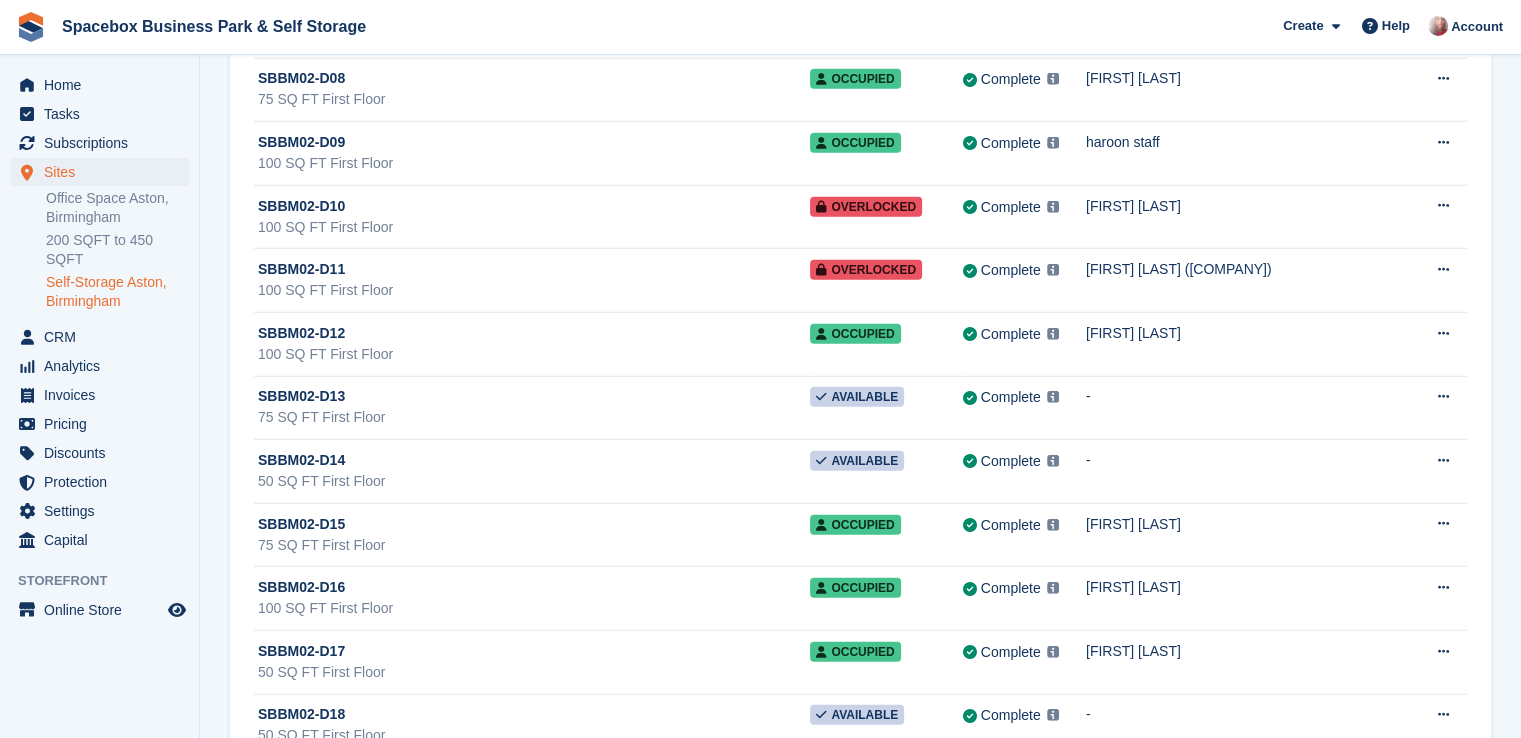 scroll, scrollTop: 5540, scrollLeft: 0, axis: vertical 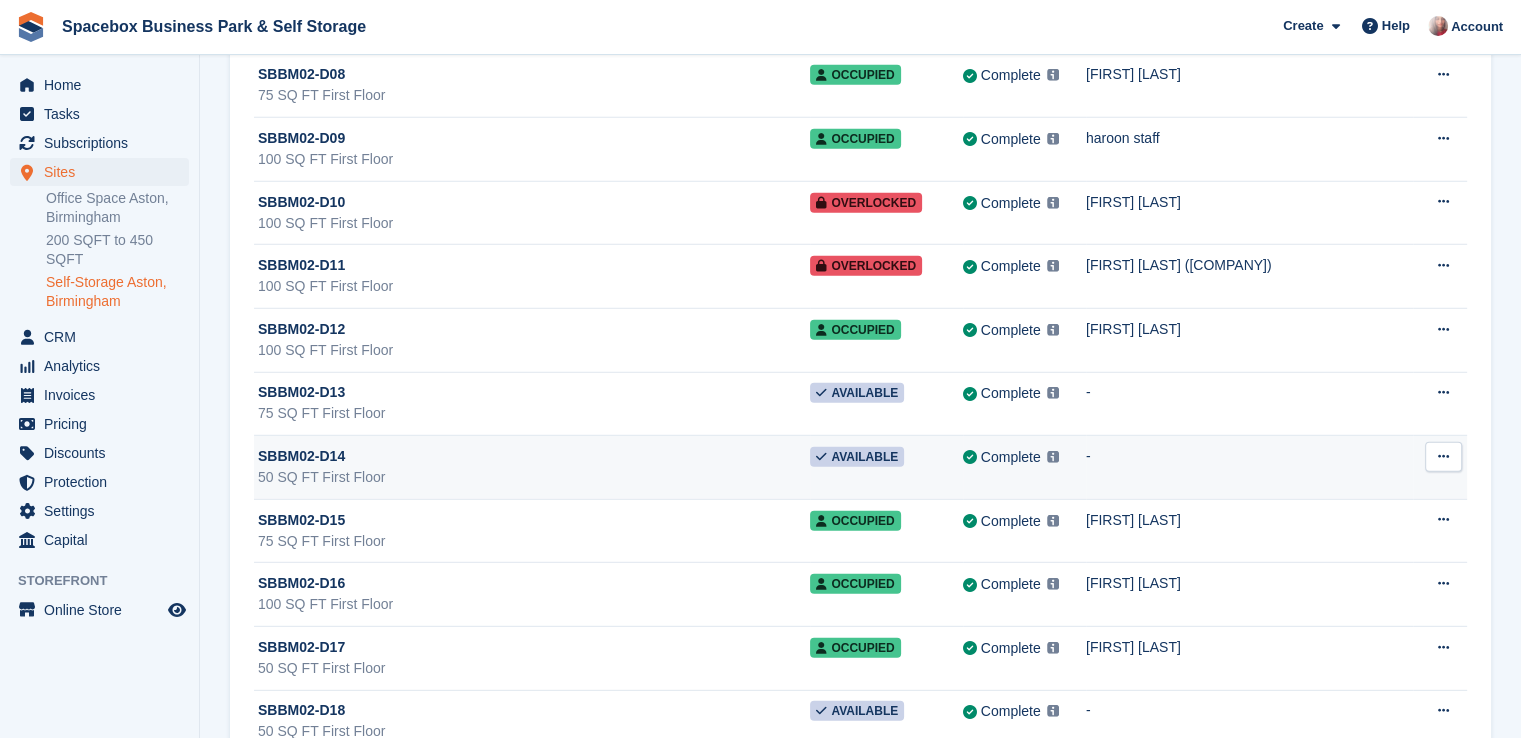 click at bounding box center [1443, 457] 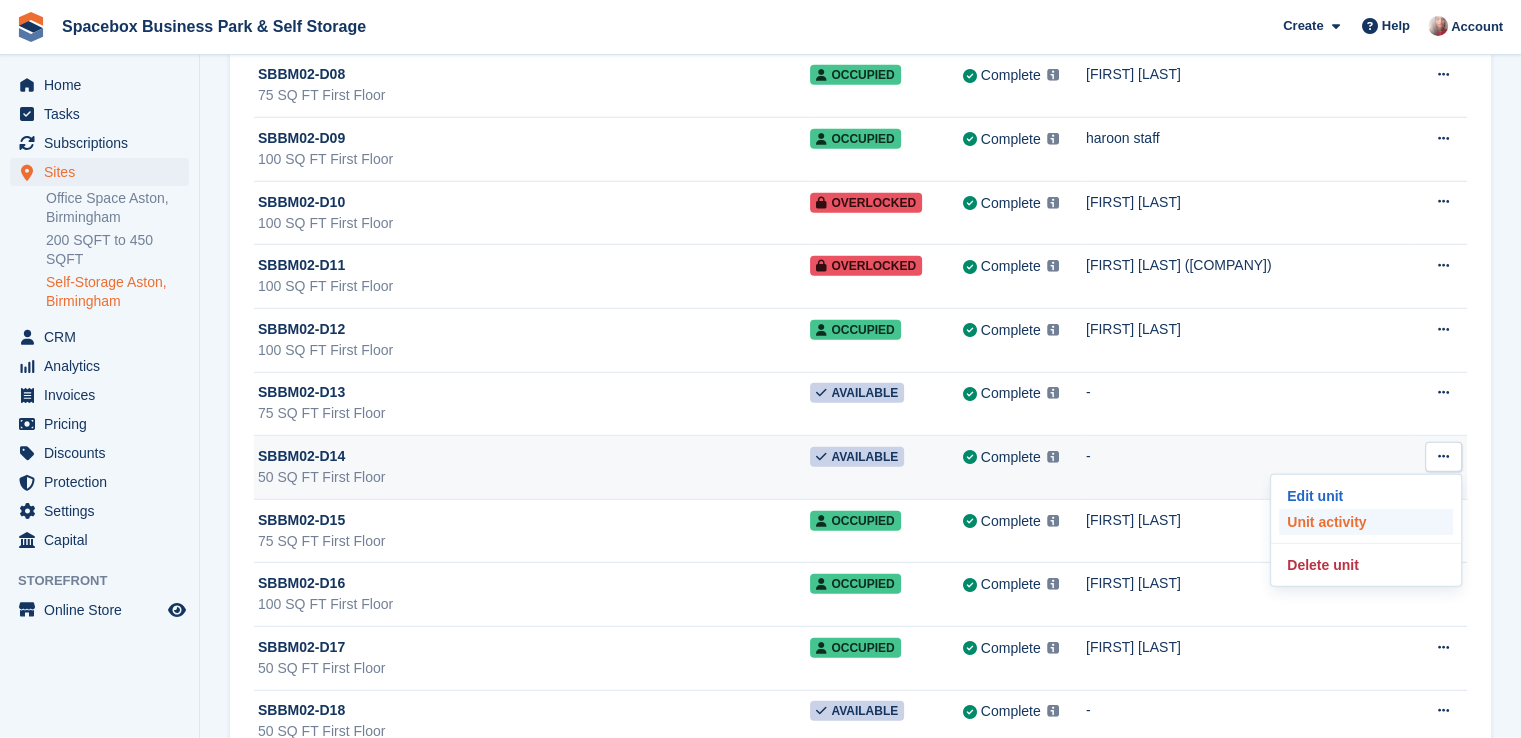 click on "Unit activity" at bounding box center [1366, 522] 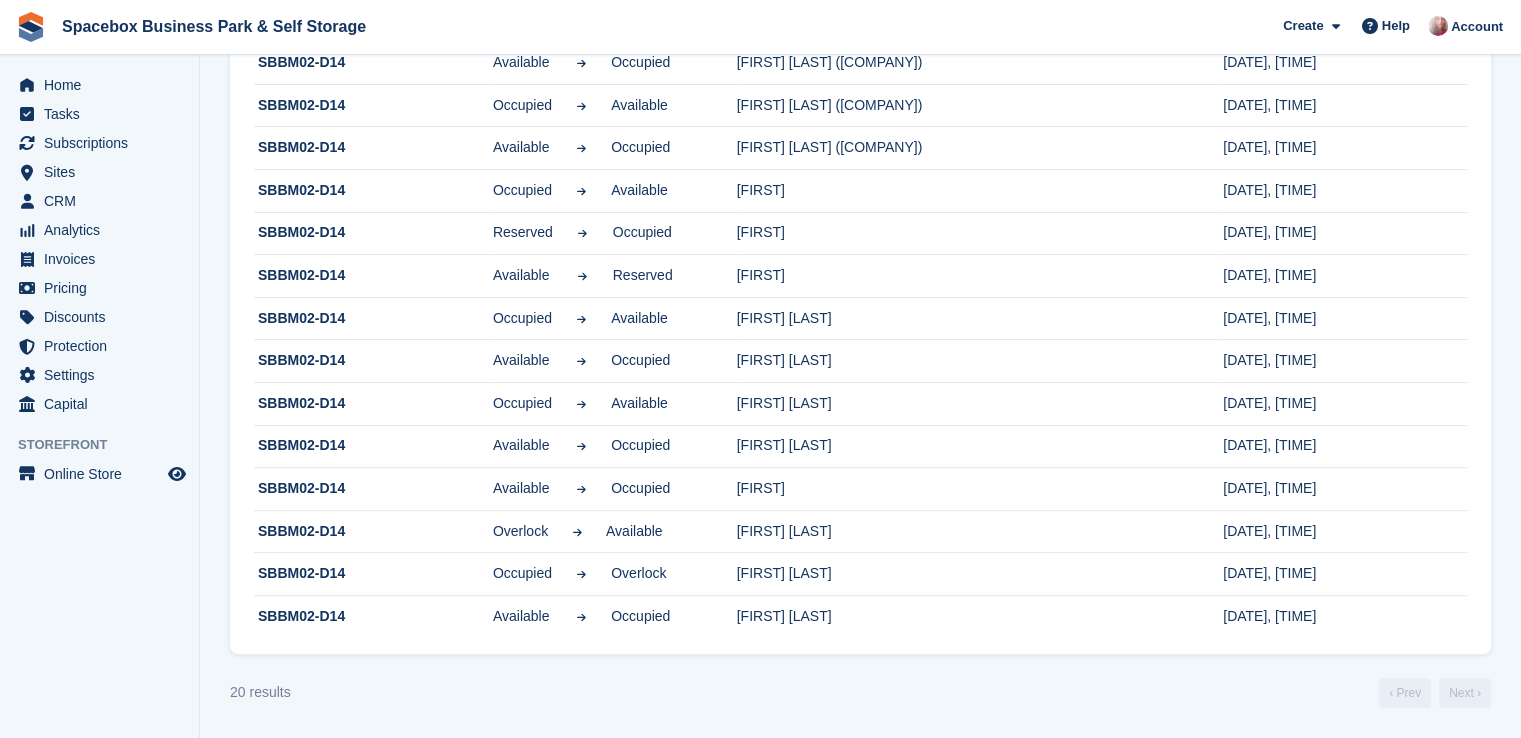 scroll, scrollTop: 0, scrollLeft: 0, axis: both 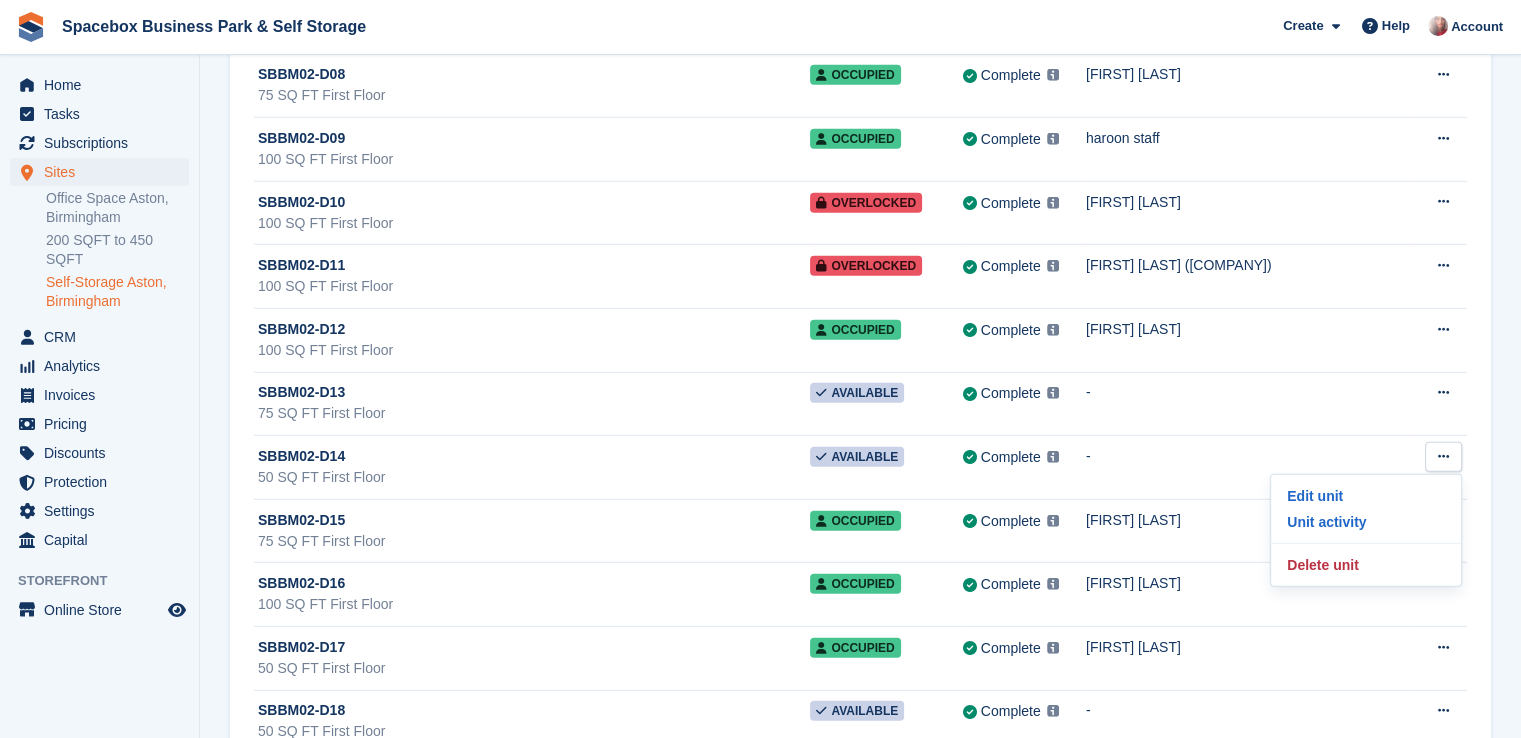 click on "Self-Storage Aston, Birmingham" at bounding box center [117, 292] 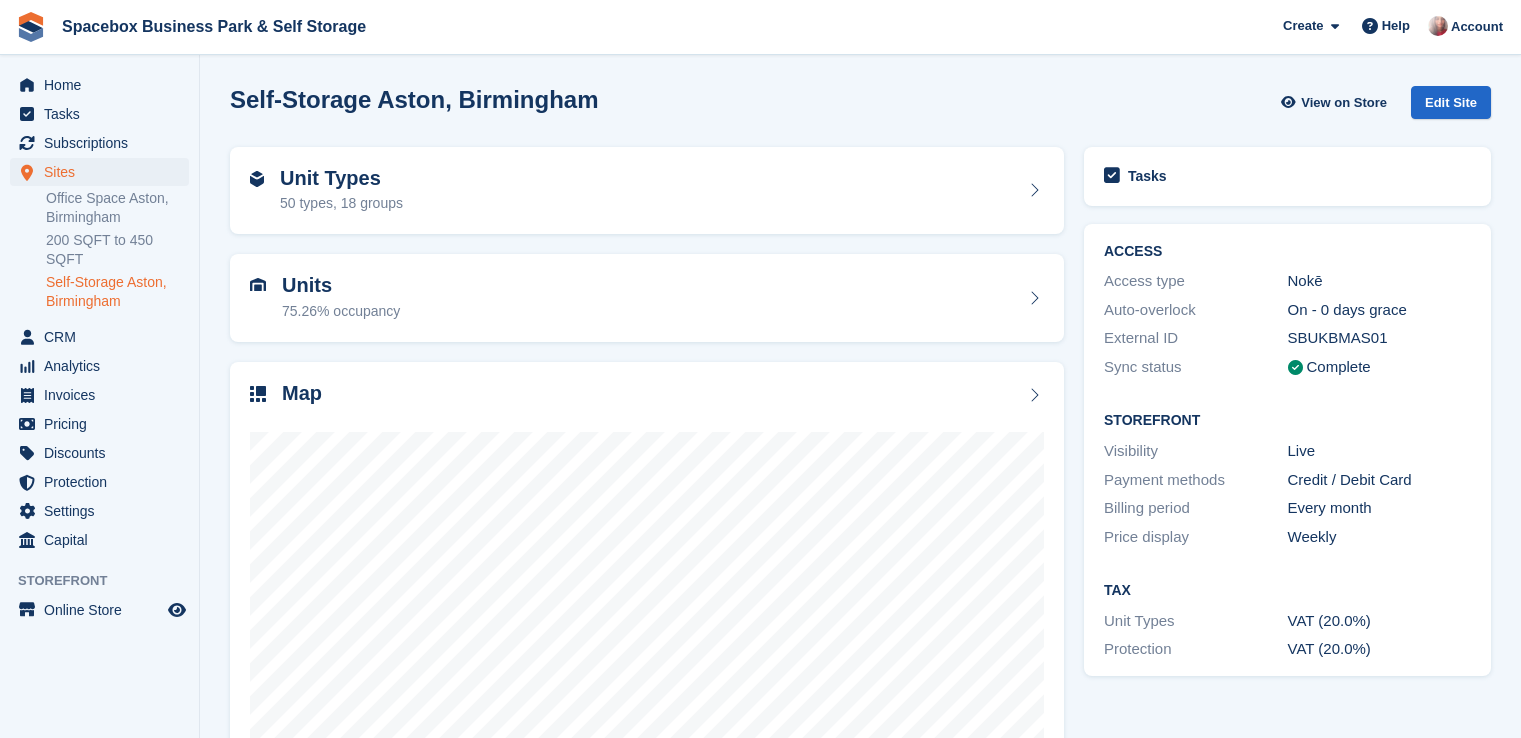 scroll, scrollTop: 0, scrollLeft: 0, axis: both 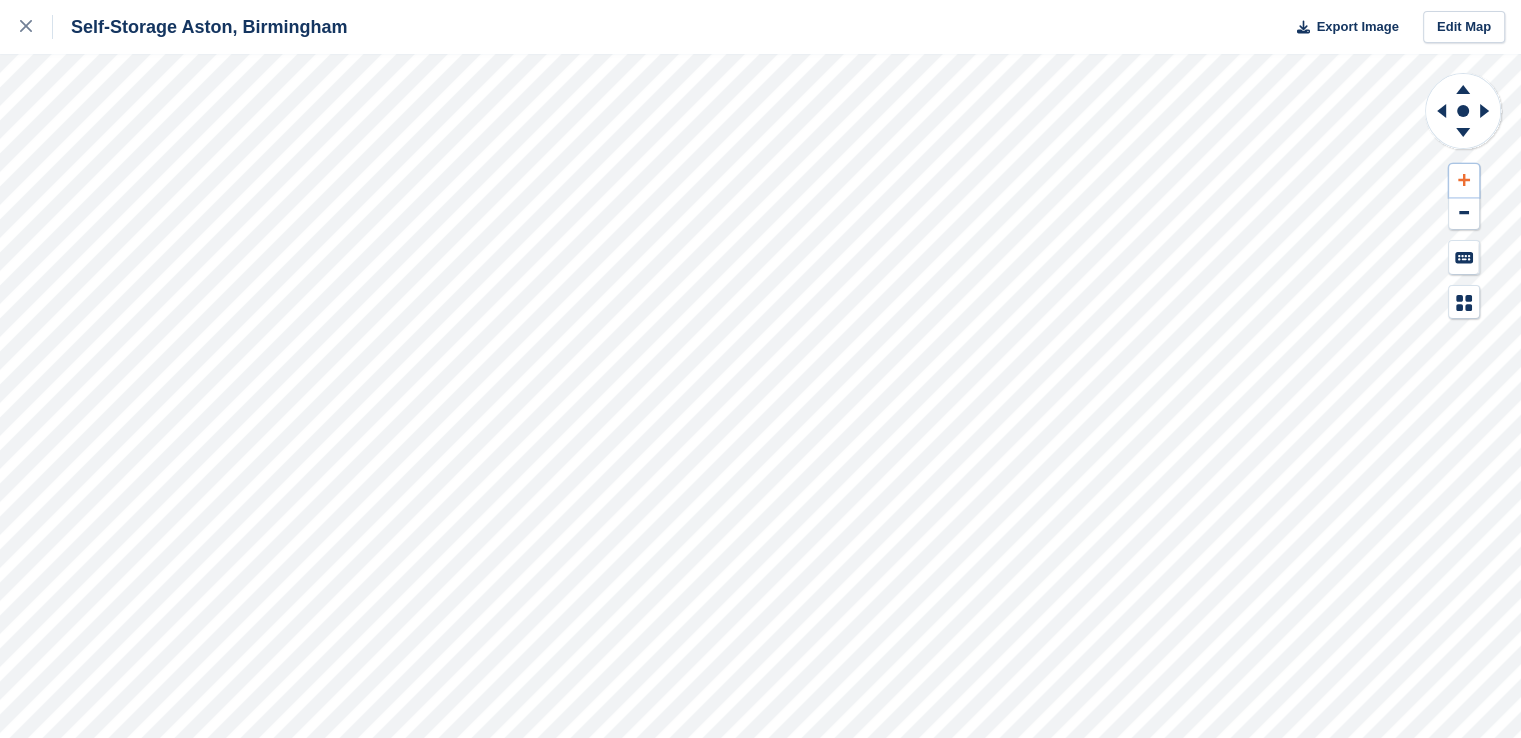 click at bounding box center [1464, 180] 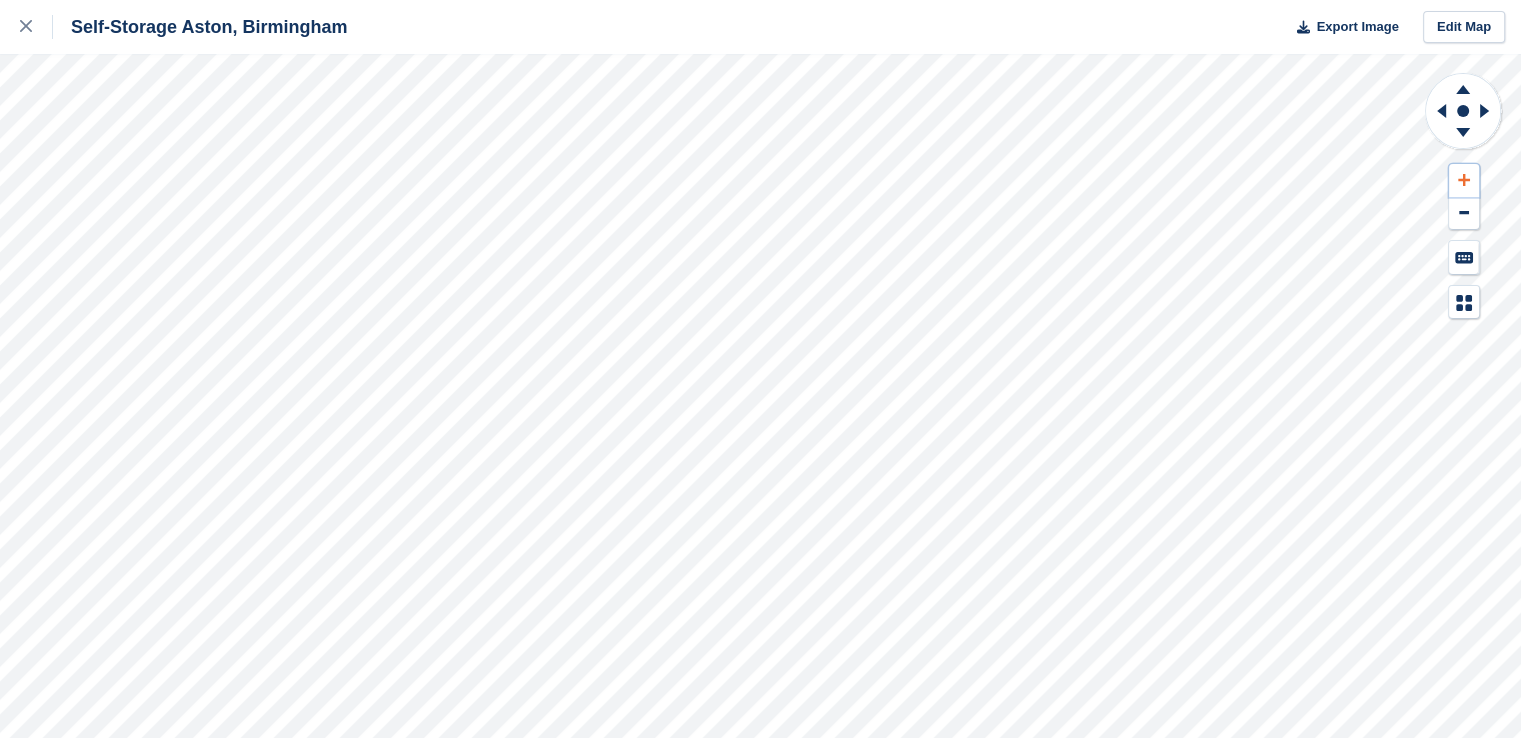 click at bounding box center (1464, 180) 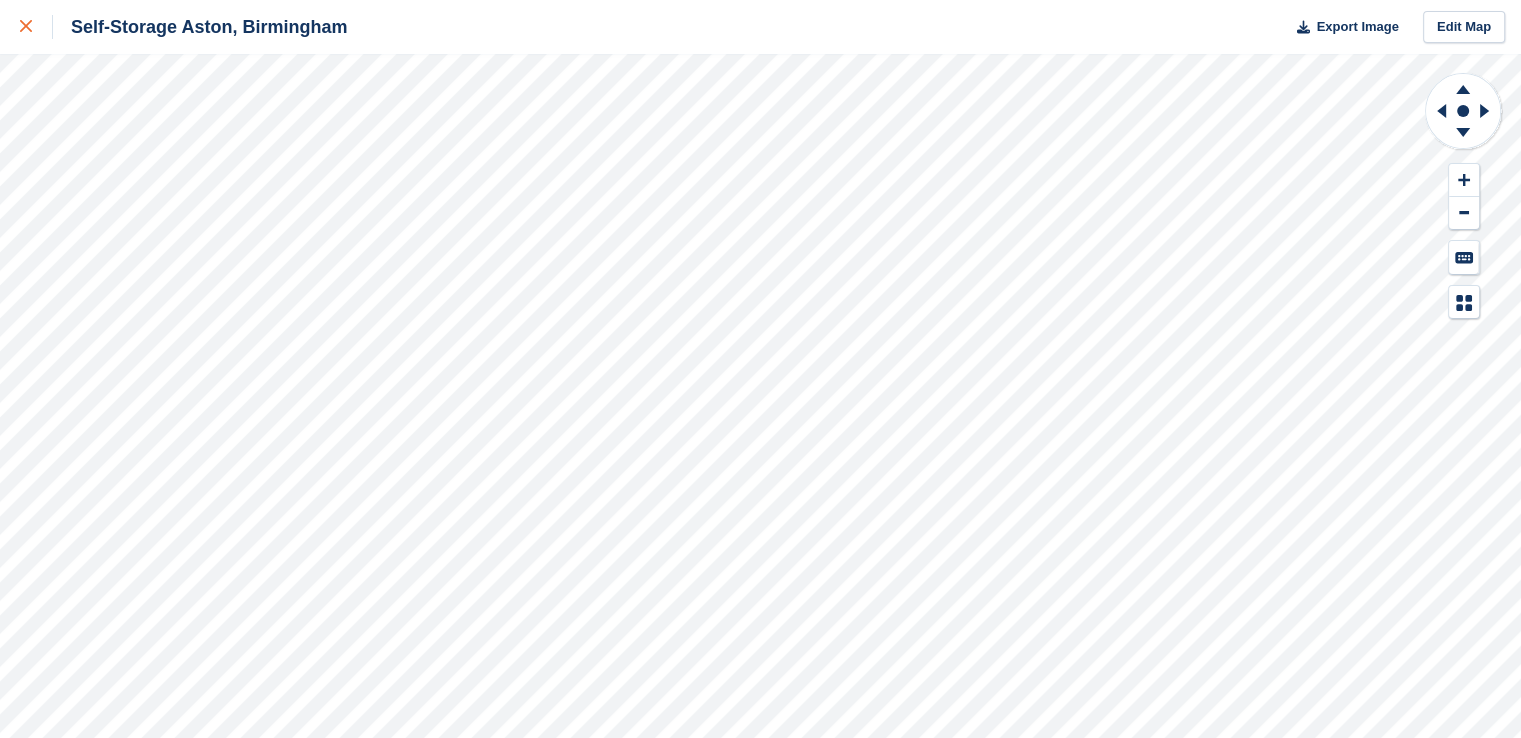click at bounding box center [36, 27] 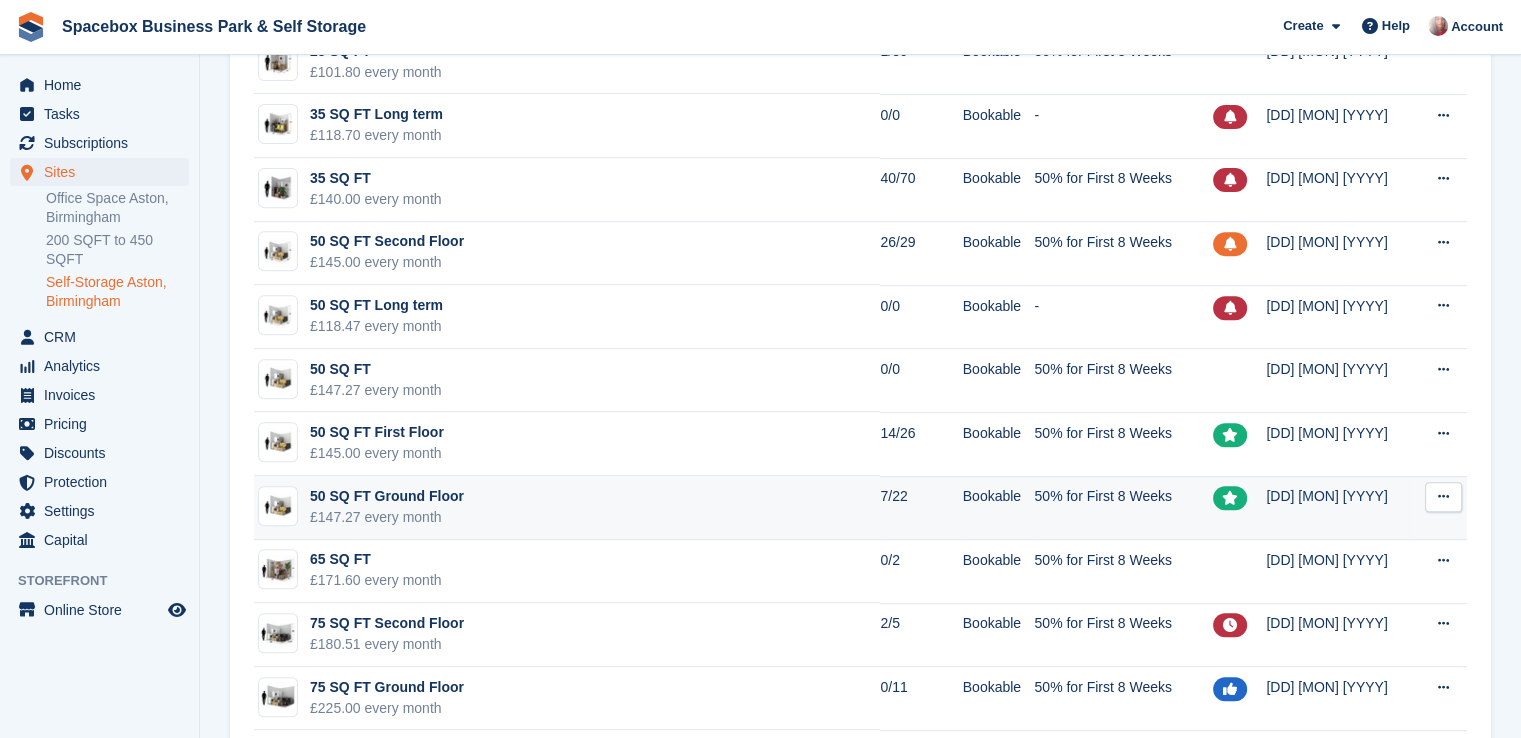 scroll, scrollTop: 720, scrollLeft: 0, axis: vertical 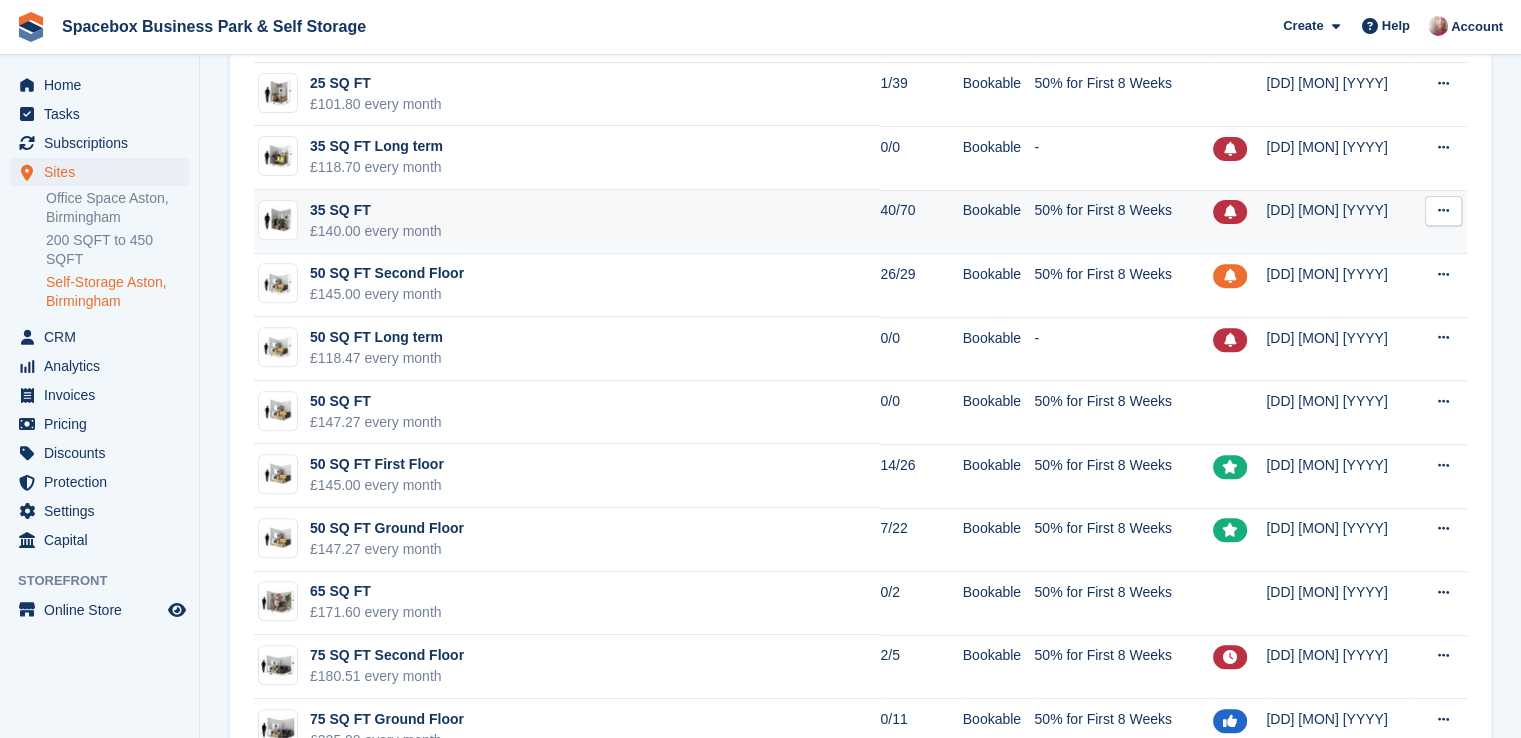 click on "35 SQ FT
£140.00 every month" at bounding box center (567, 222) 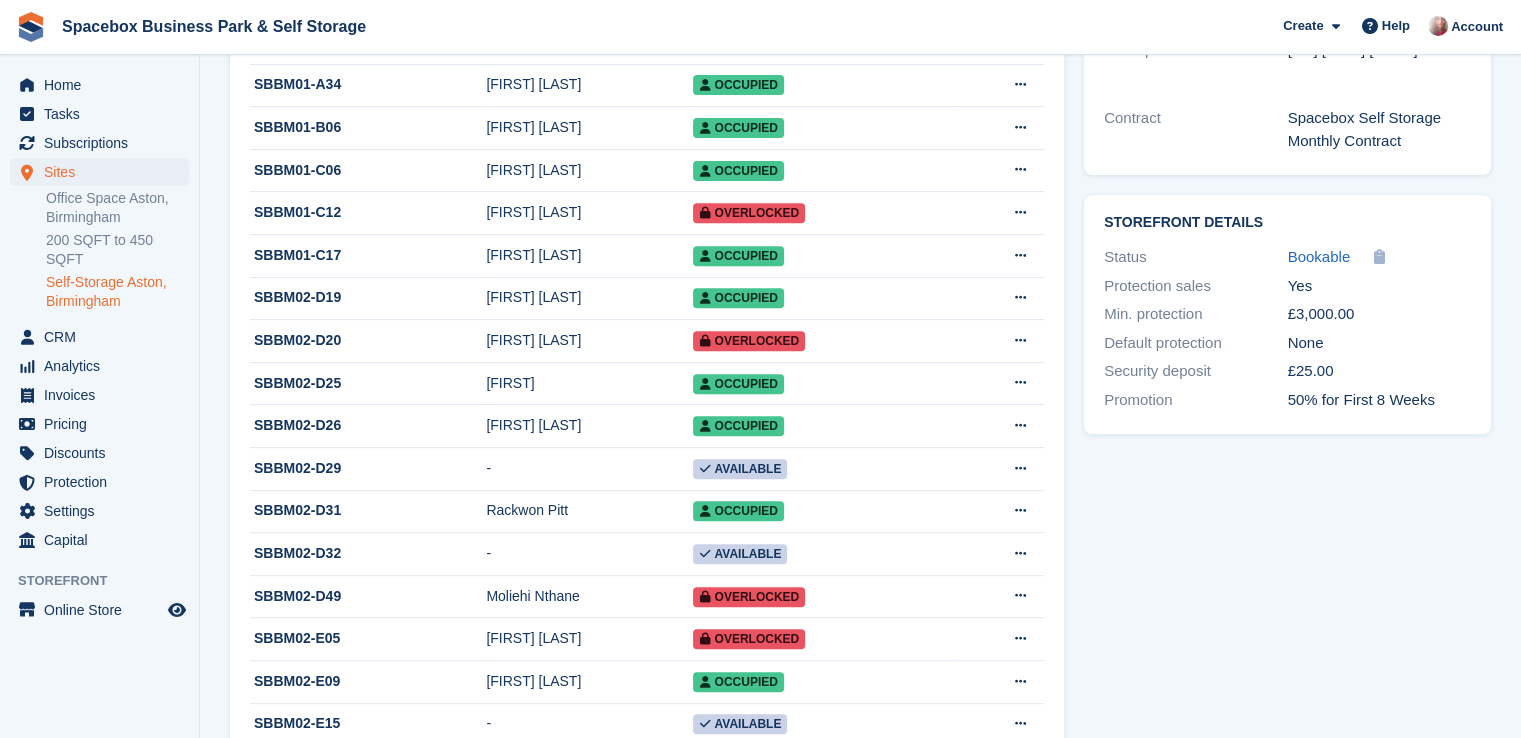 scroll, scrollTop: 840, scrollLeft: 0, axis: vertical 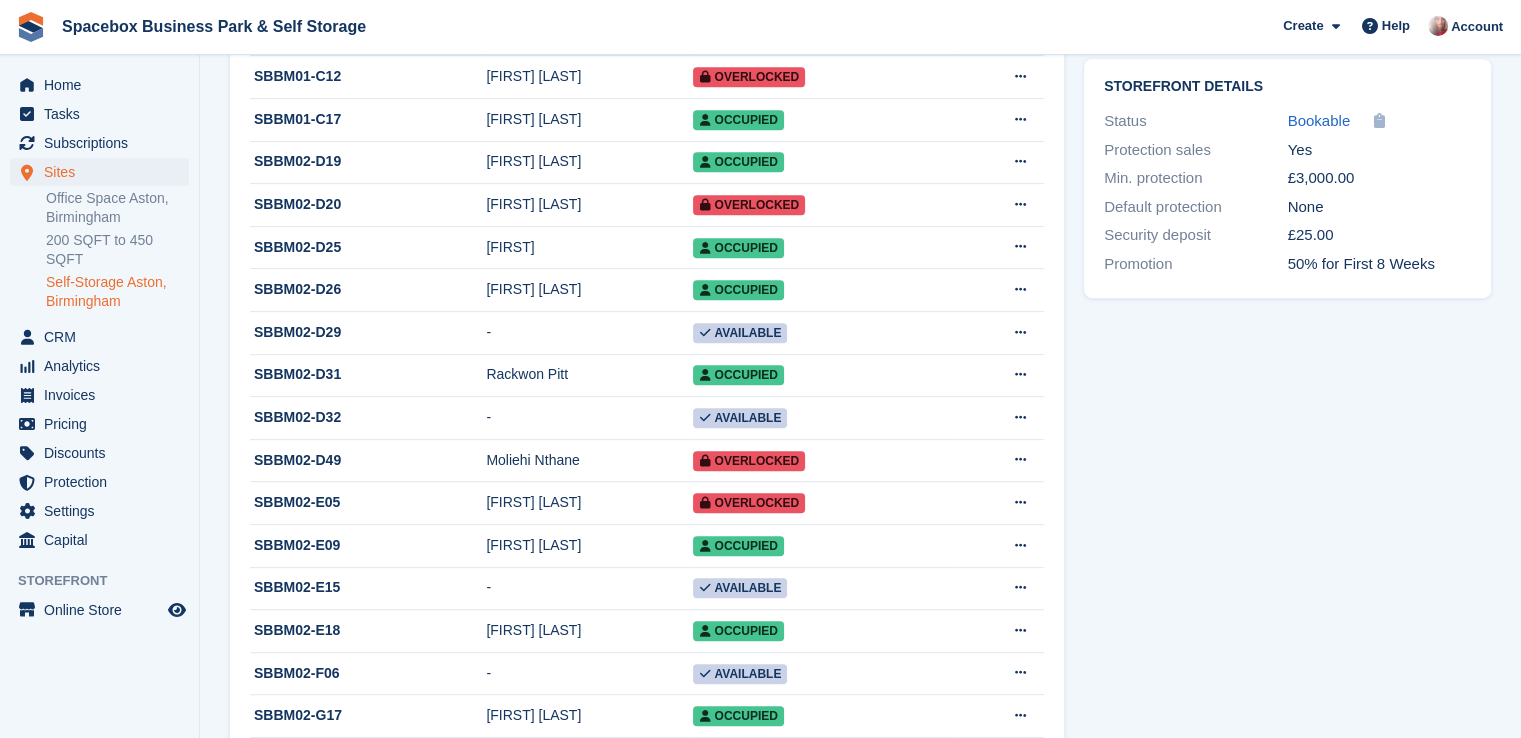 click on "Spacebox Business Park & Self Storage
Create
Subscription
Invoice
Contact
Deal
Discount
Page
Help
Chat Support
Submit a support request
Help Center
Get answers to Stora questions
What's New" at bounding box center (760, 27) 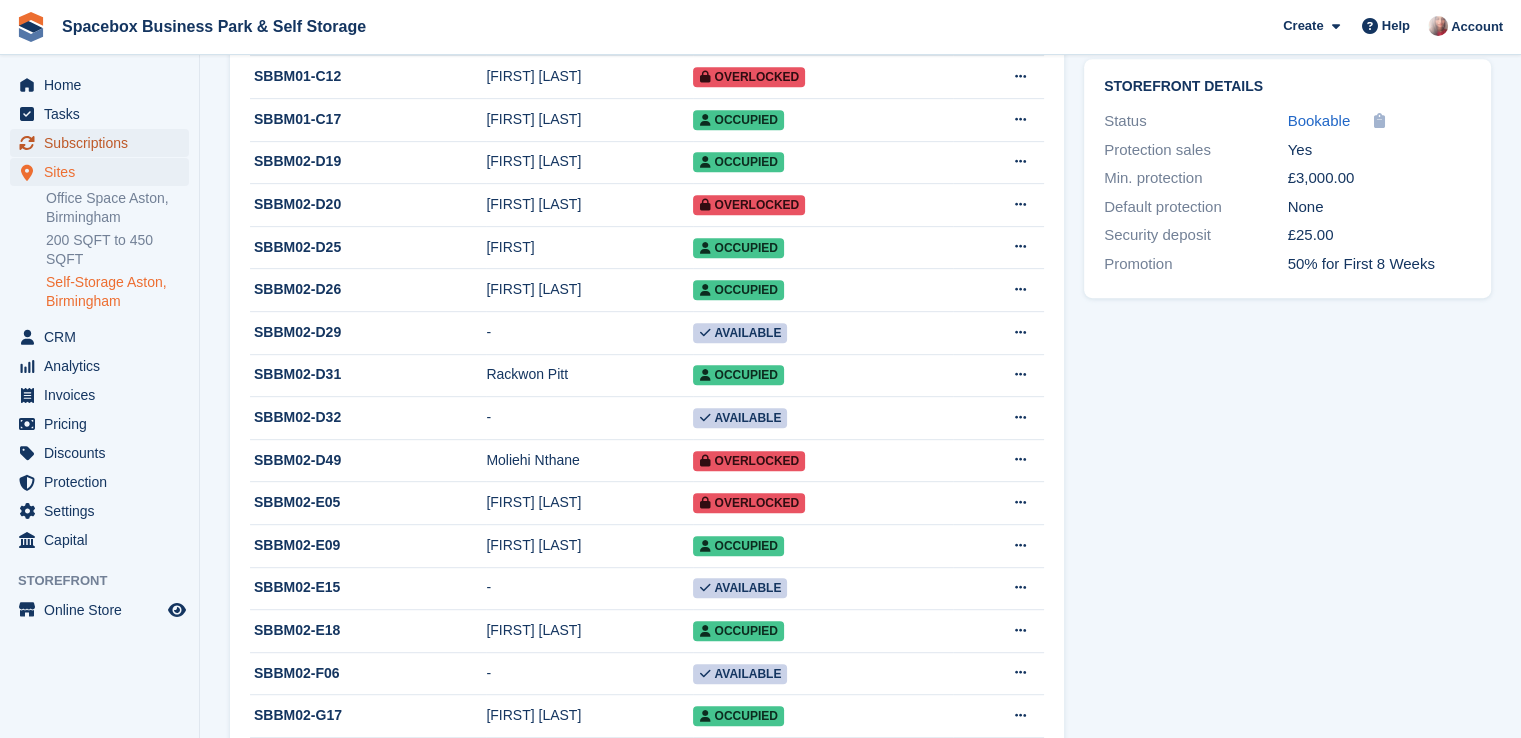 click on "Subscriptions" at bounding box center (104, 143) 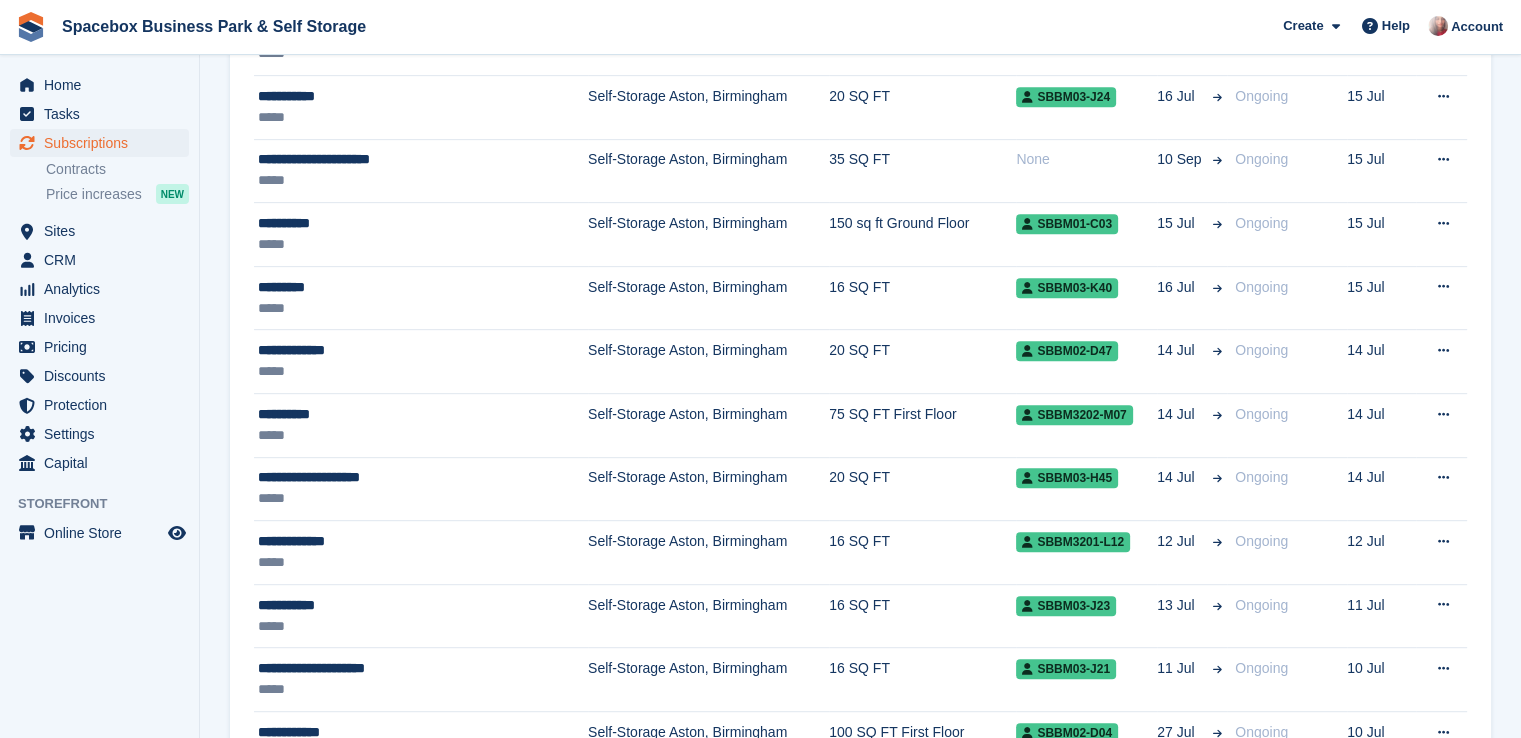 scroll, scrollTop: 0, scrollLeft: 0, axis: both 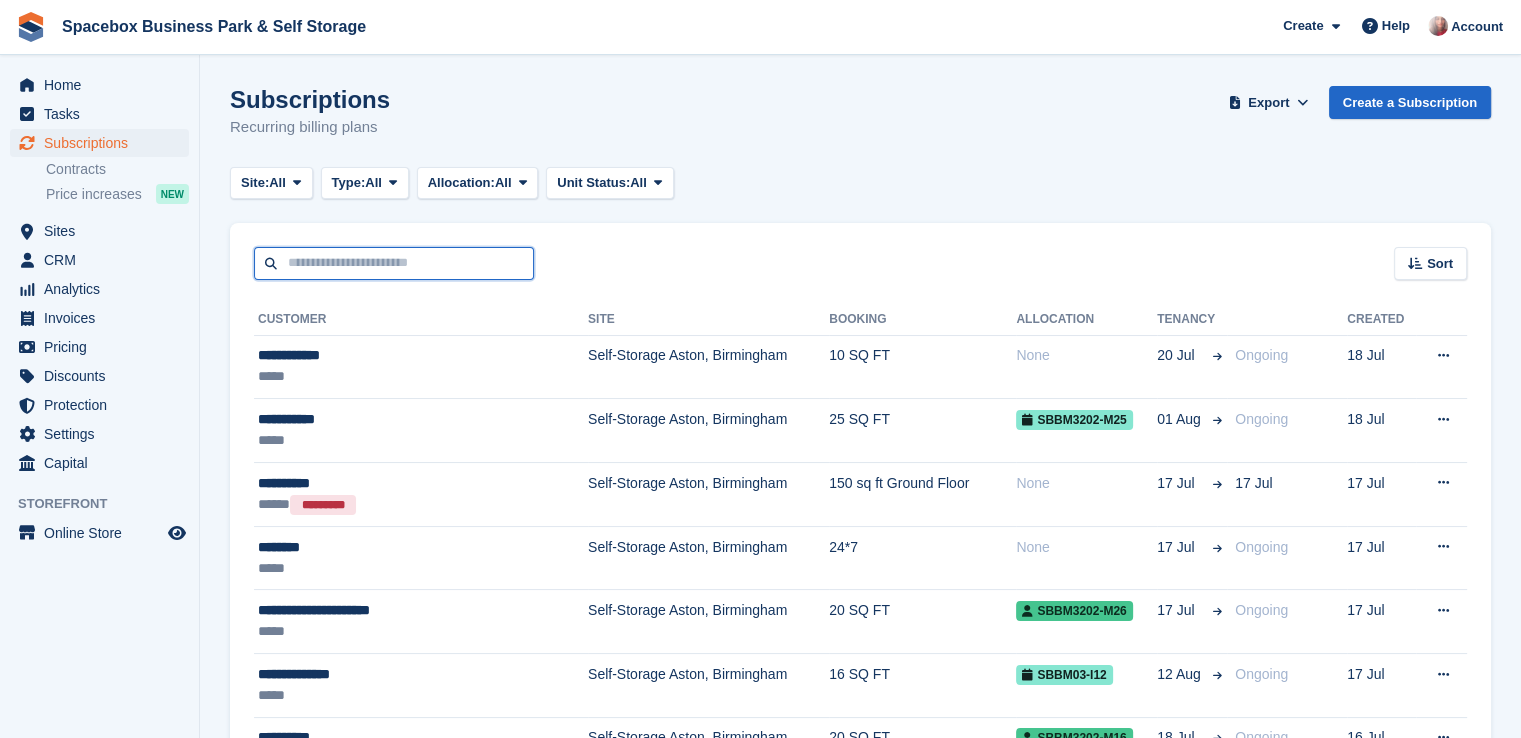 click at bounding box center [394, 263] 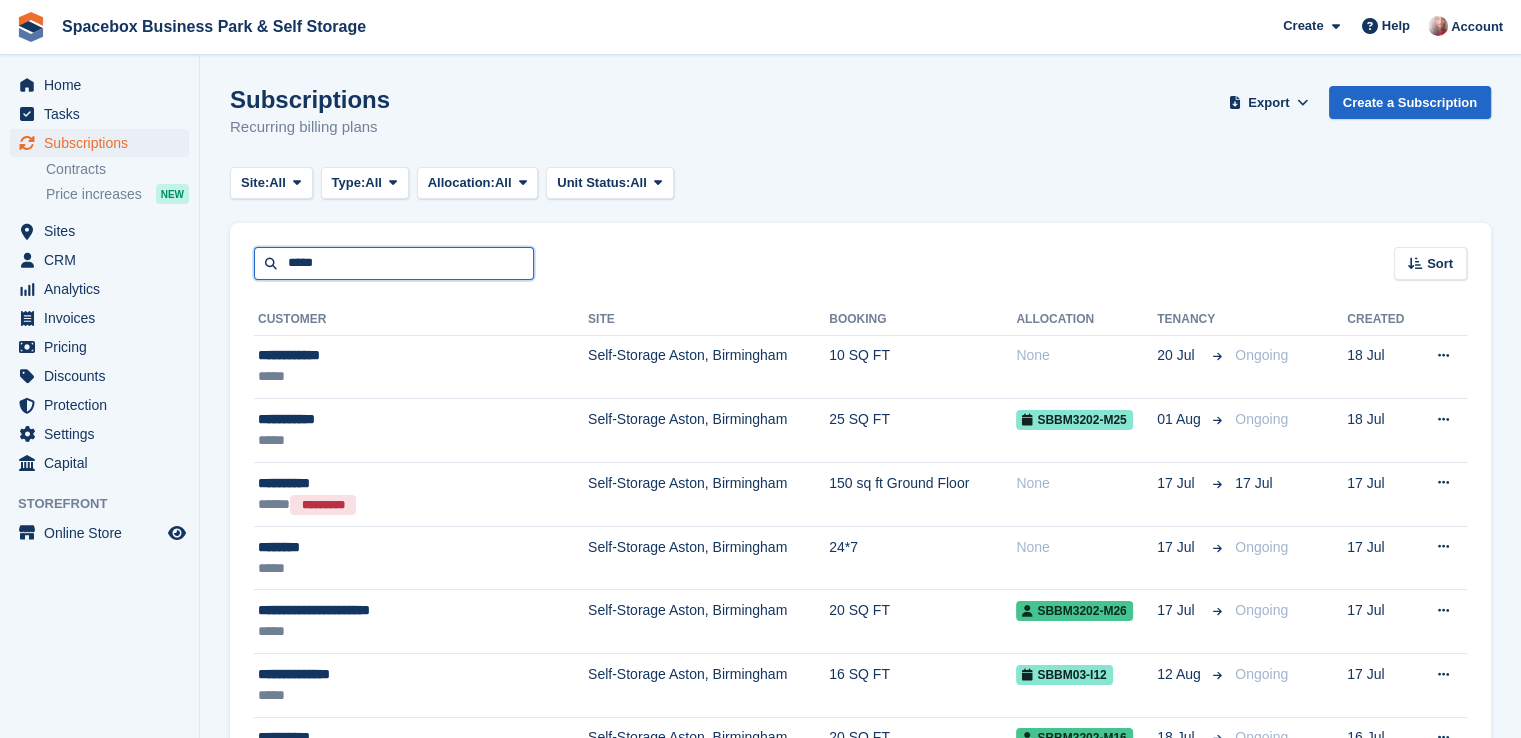 type on "*****" 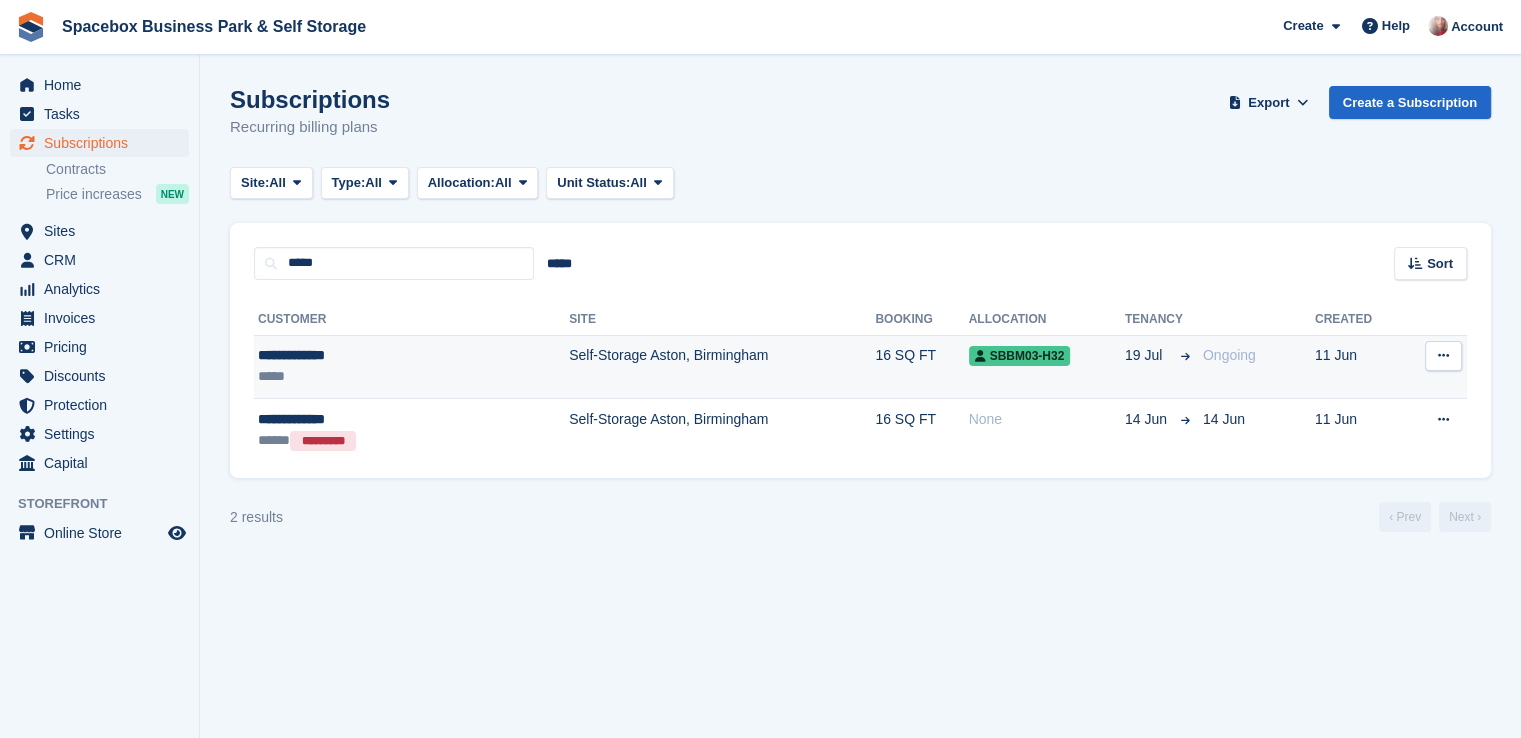 click on "*****" at bounding box center (358, 376) 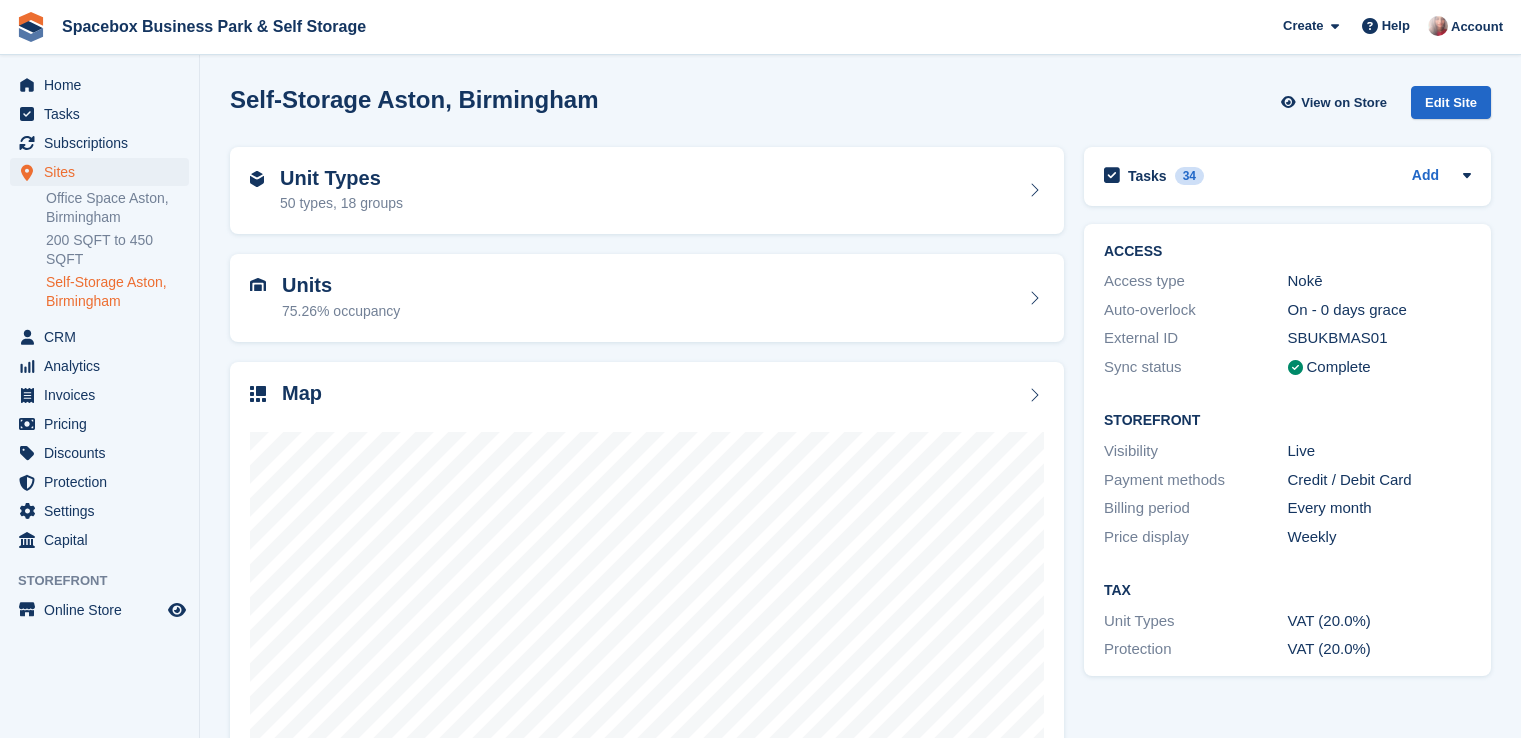 scroll, scrollTop: 0, scrollLeft: 0, axis: both 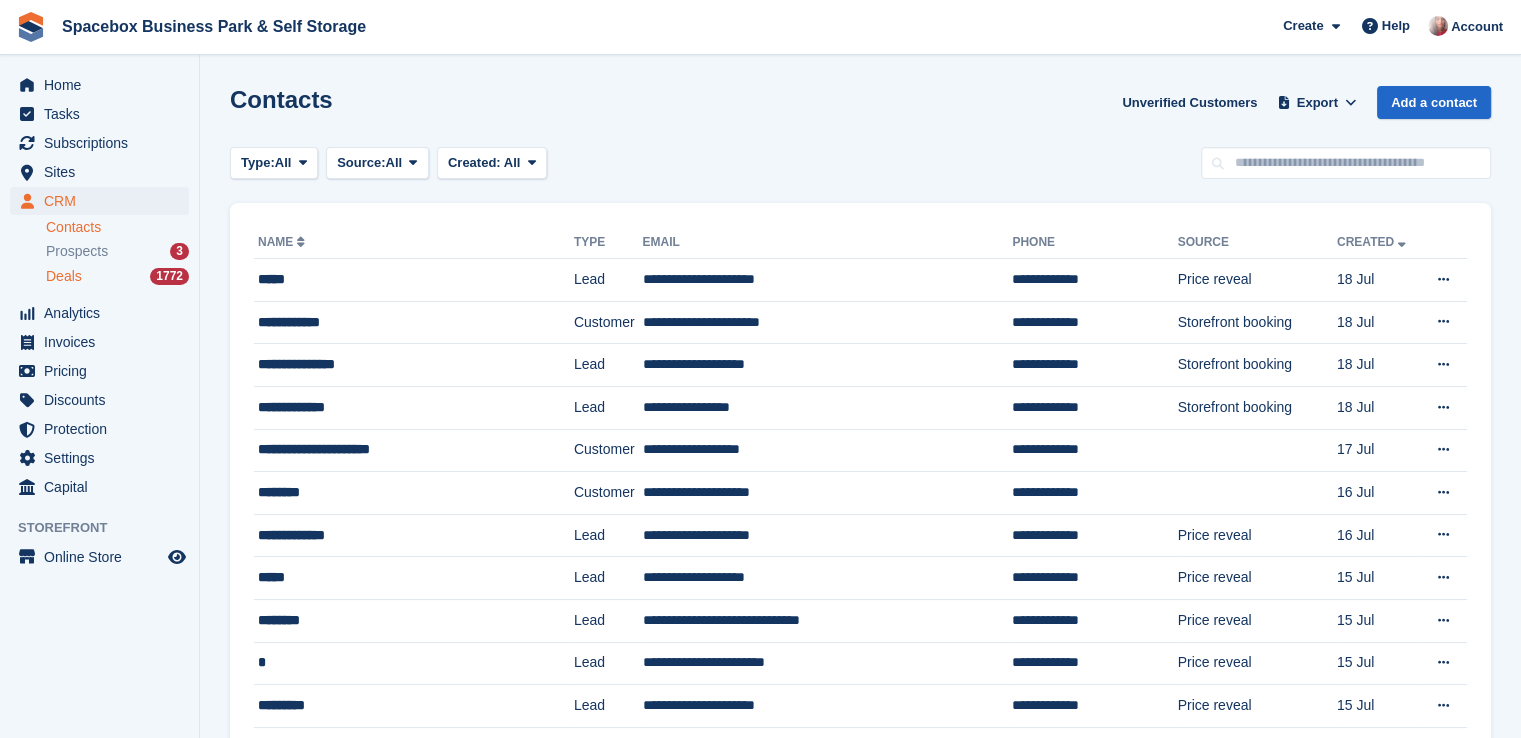 click on "Deals" at bounding box center [64, 276] 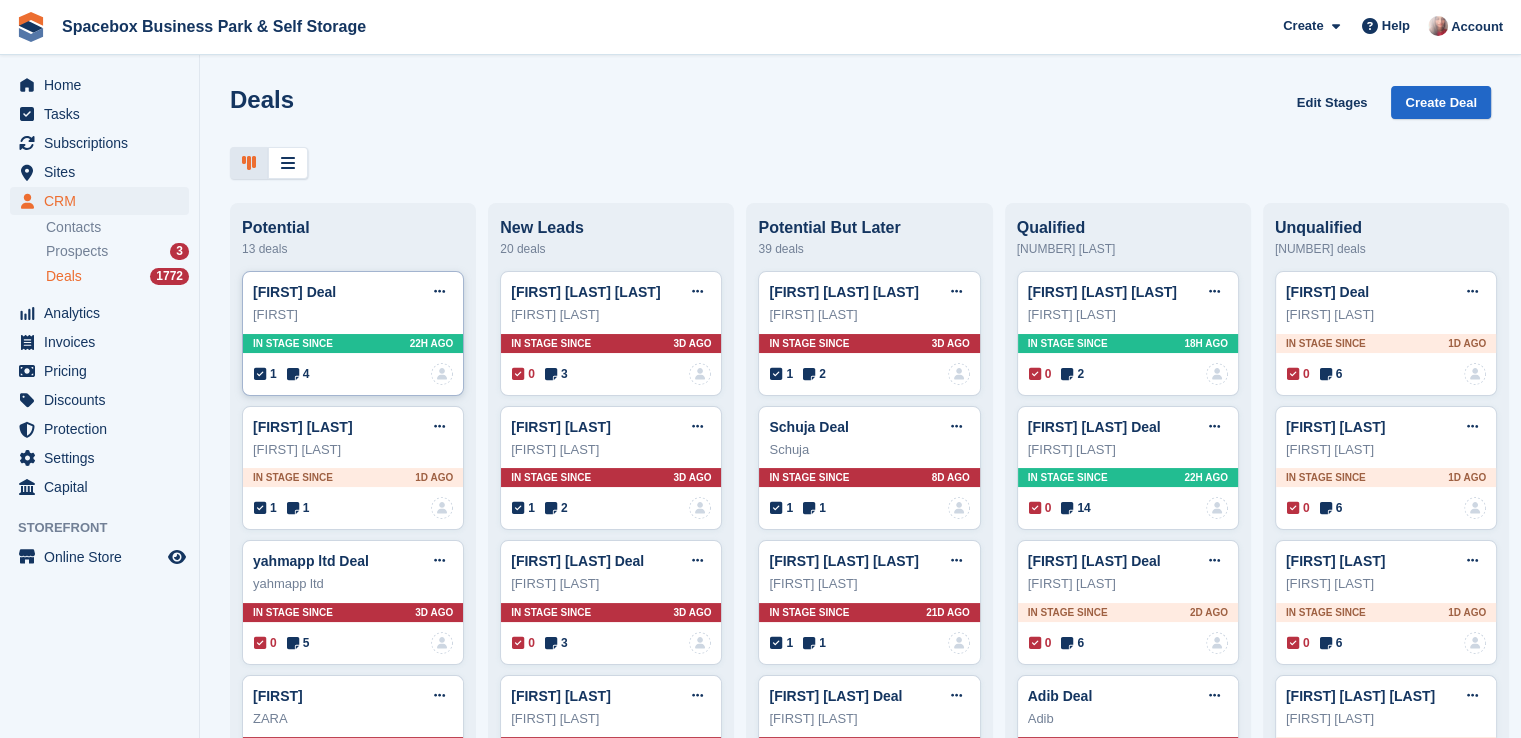 click at bounding box center [293, 374] 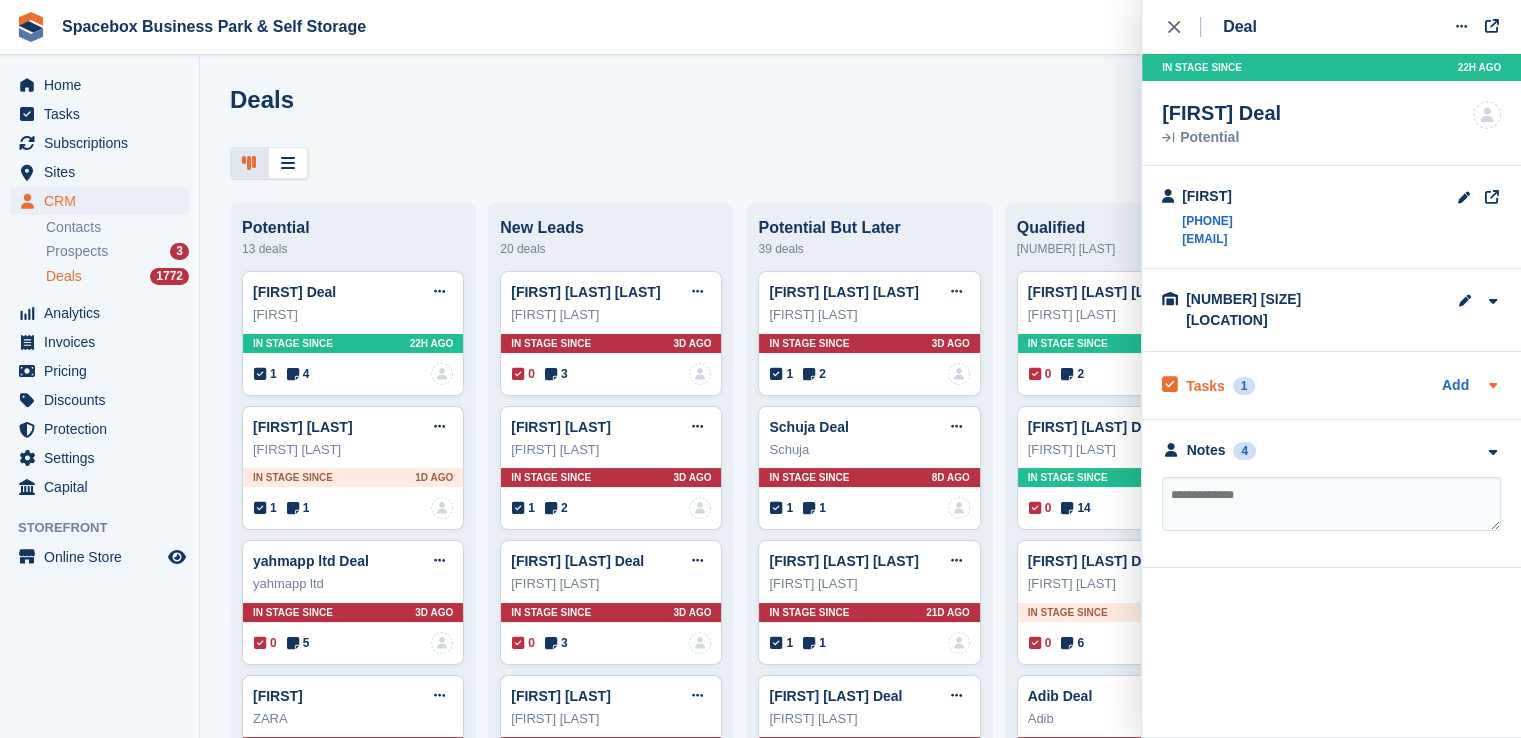 click on "1" at bounding box center [1244, 386] 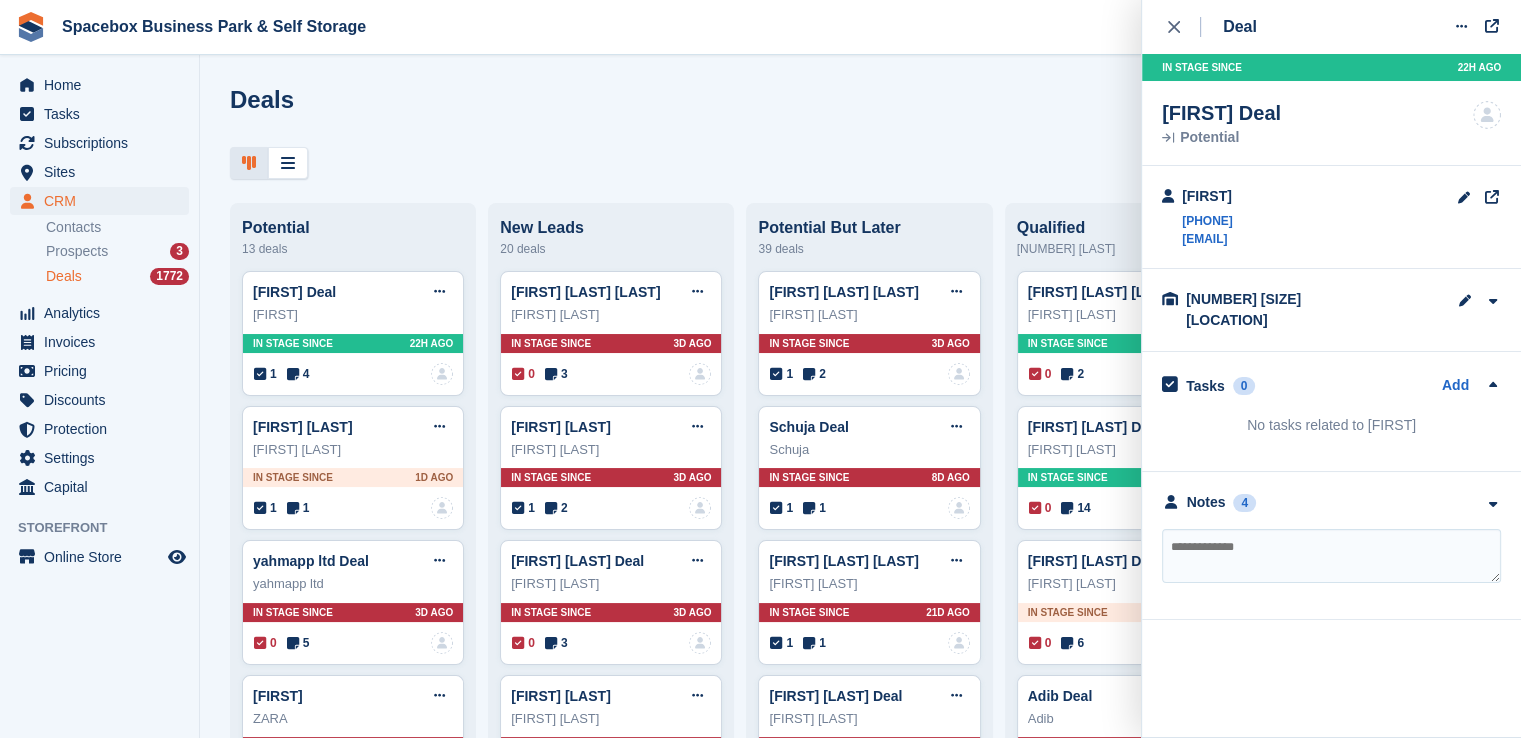 click at bounding box center [1331, 556] 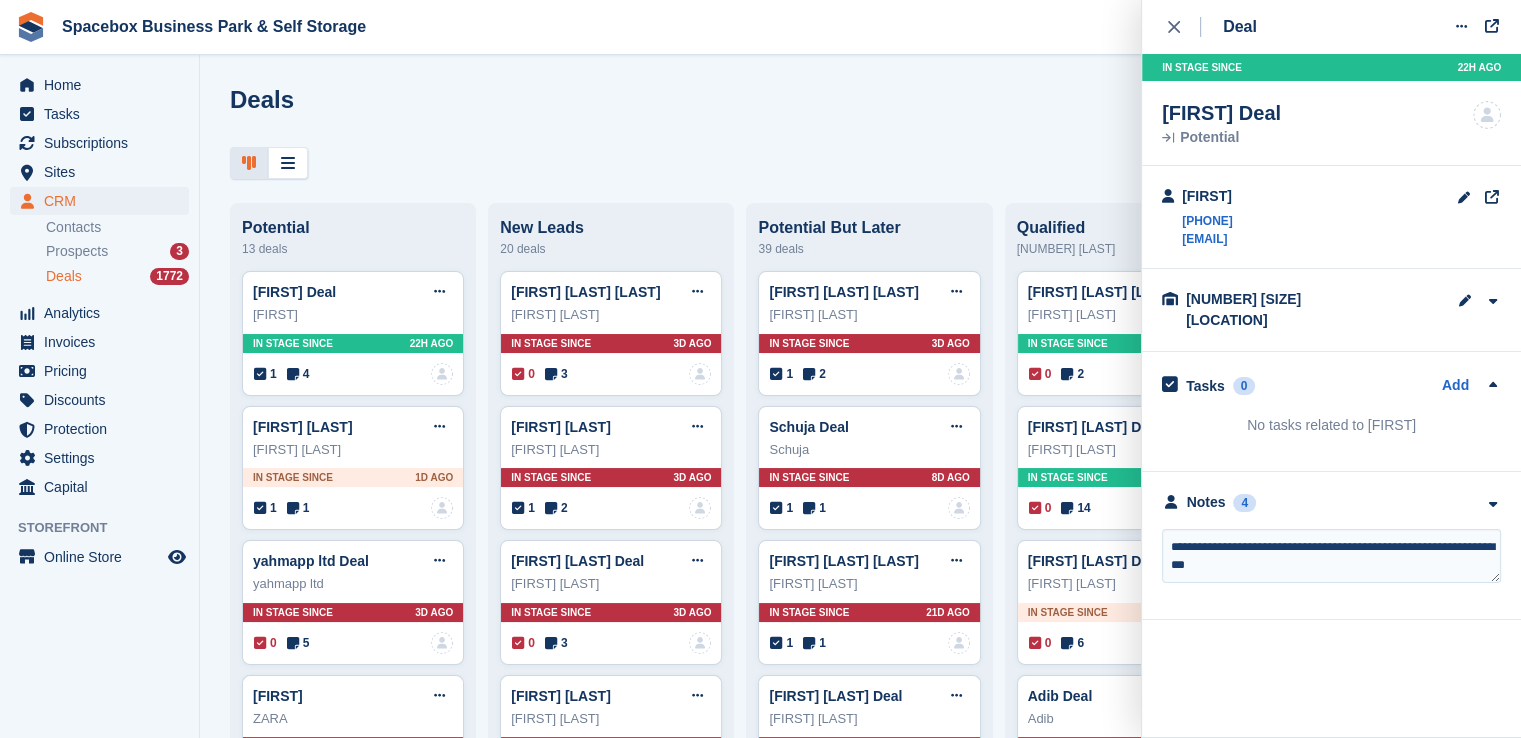 type on "**********" 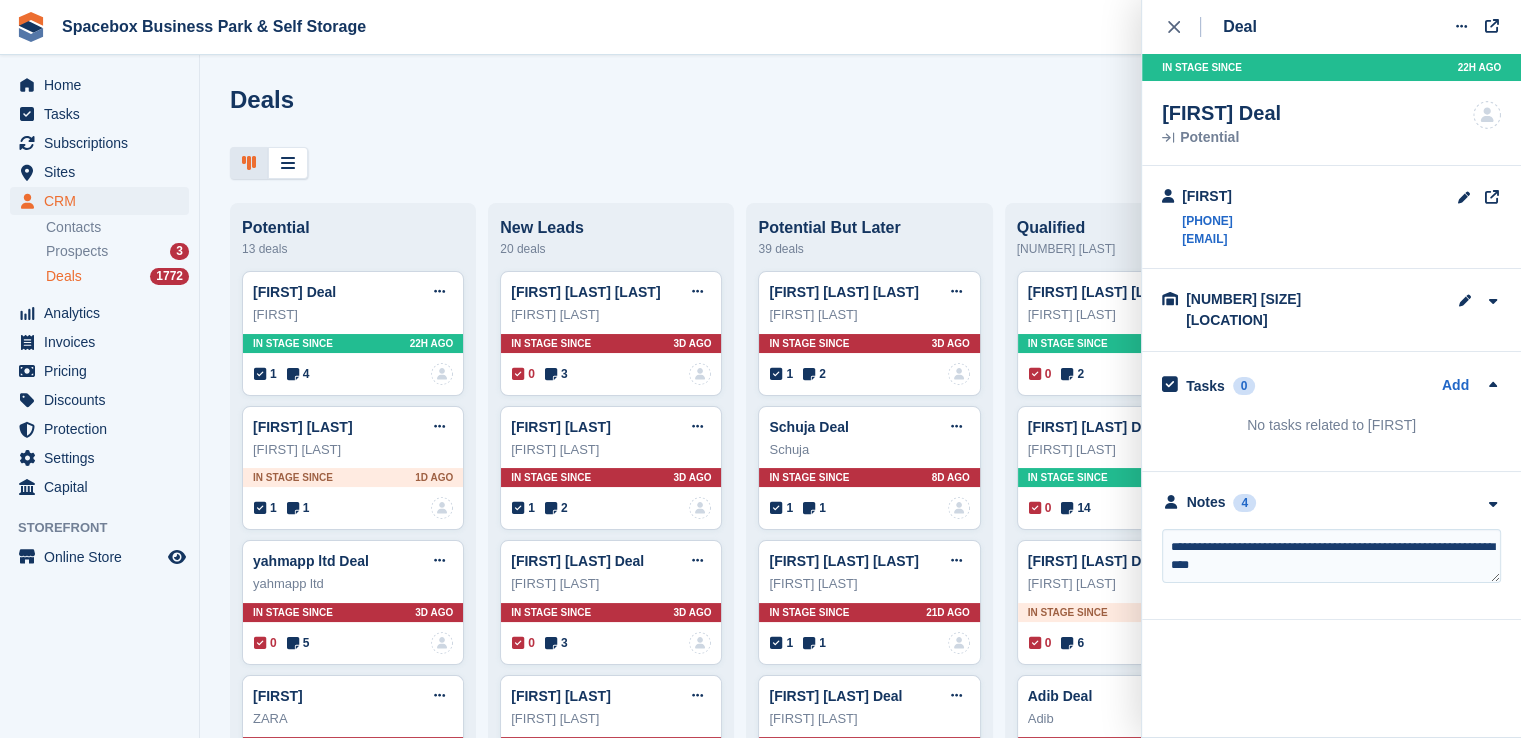 type 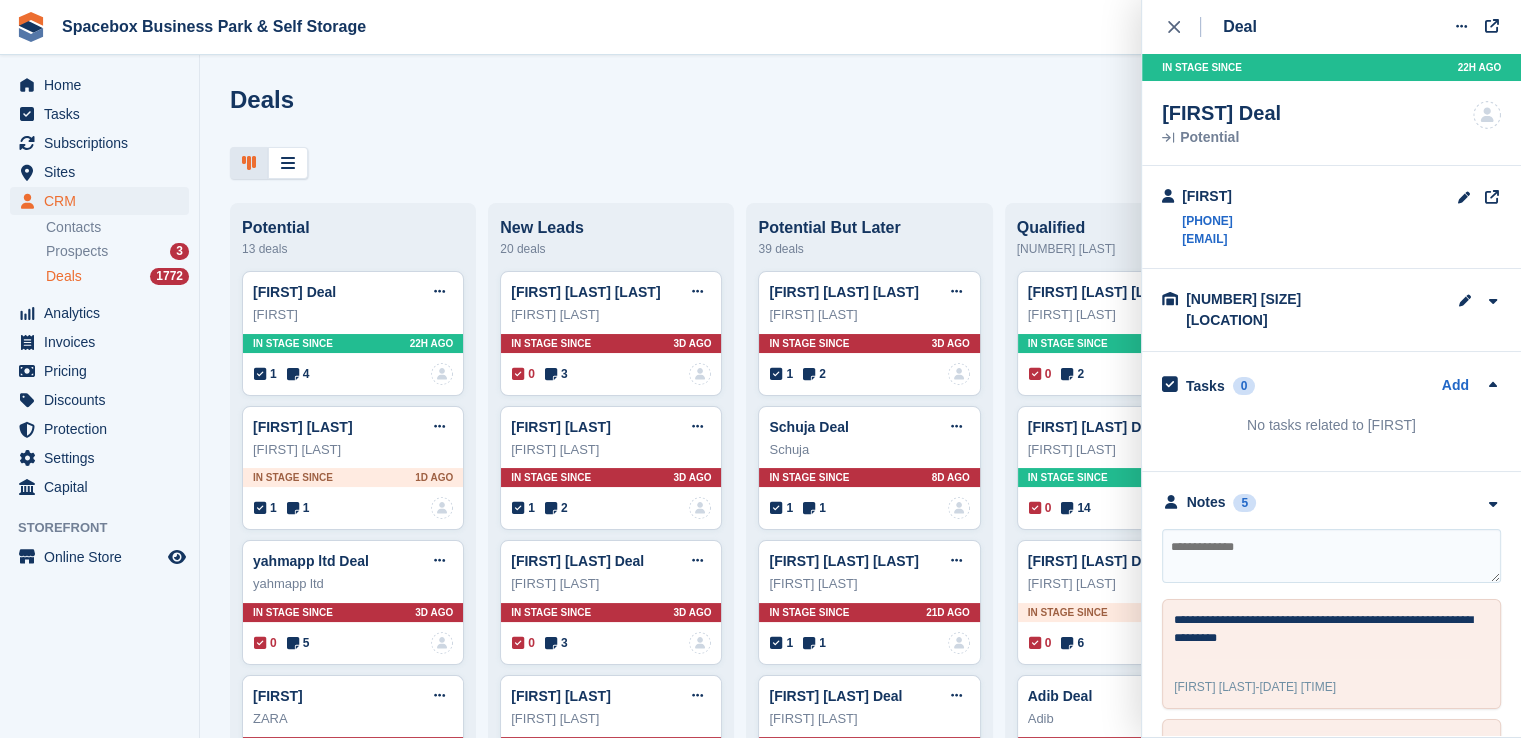 drag, startPoint x: 1180, startPoint y: 220, endPoint x: 1288, endPoint y: 210, distance: 108.461975 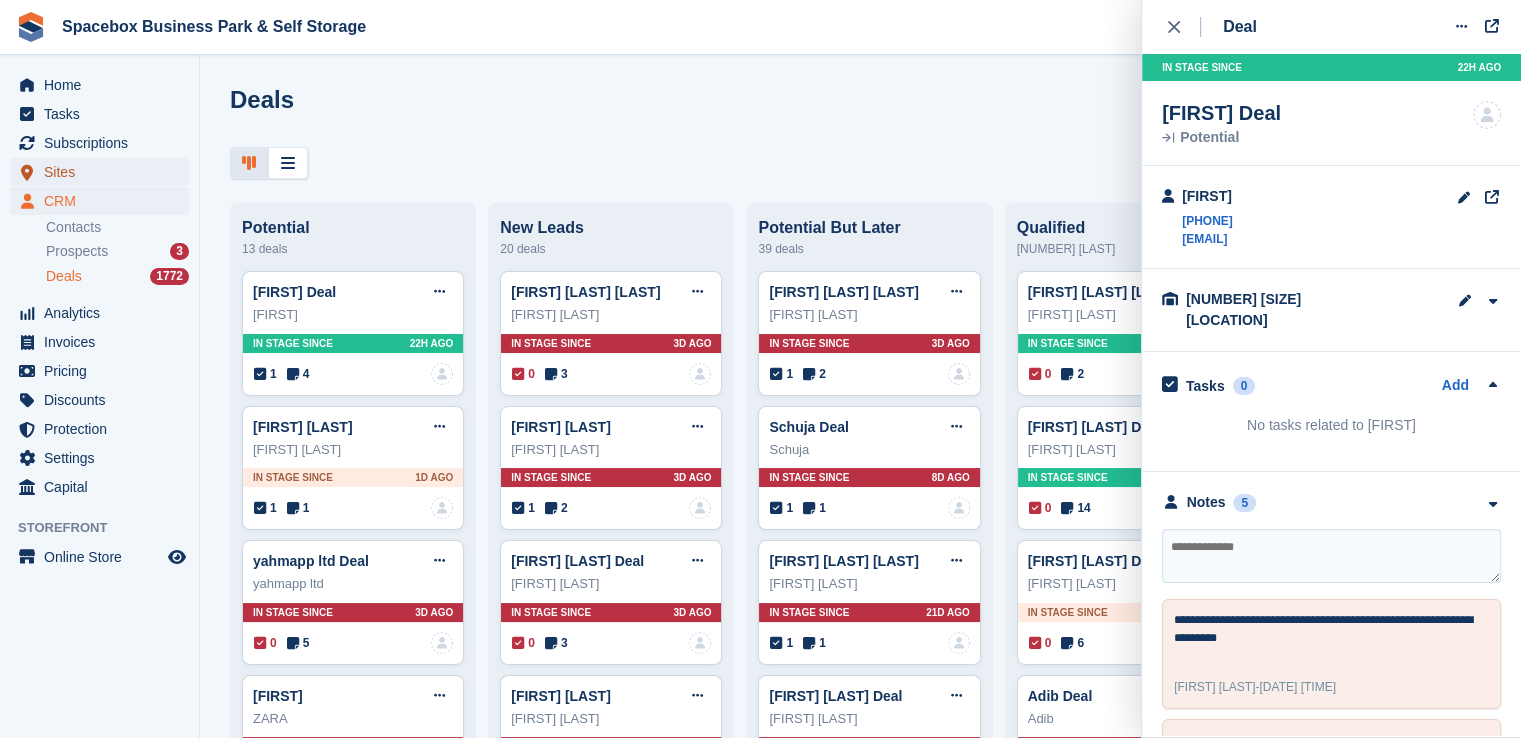 click on "Sites" at bounding box center (104, 172) 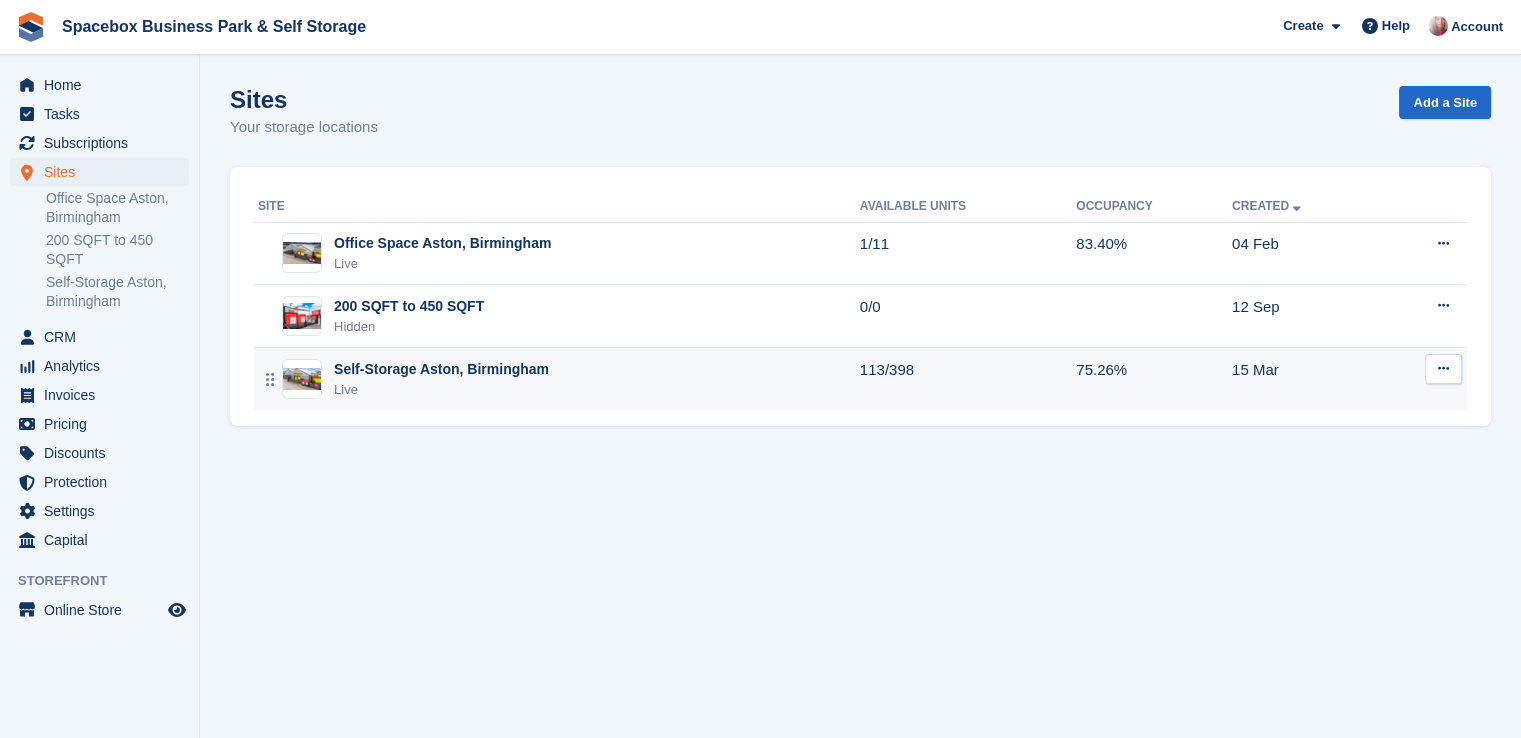 click on "Self-Storage Aston, Birmingham" at bounding box center (441, 369) 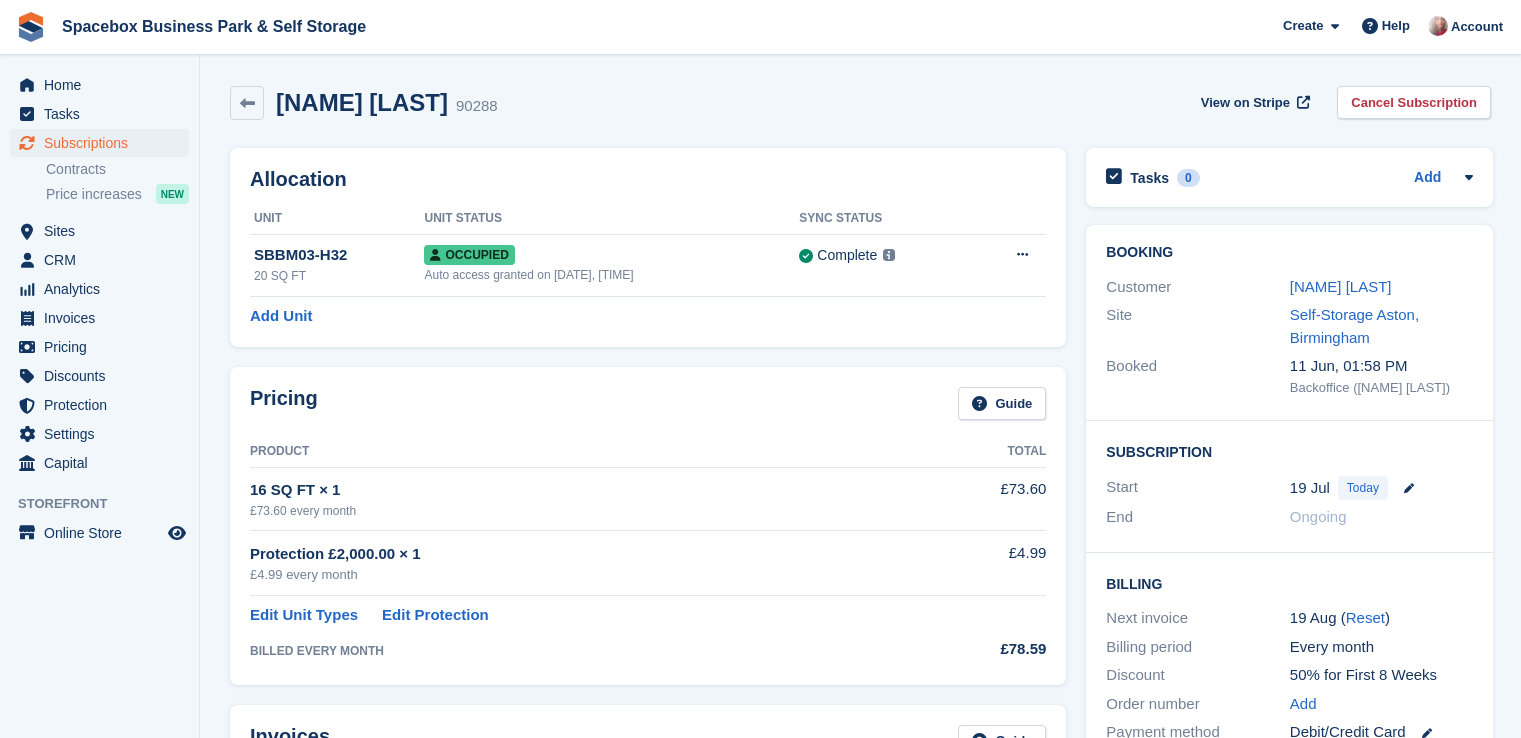 scroll, scrollTop: 0, scrollLeft: 0, axis: both 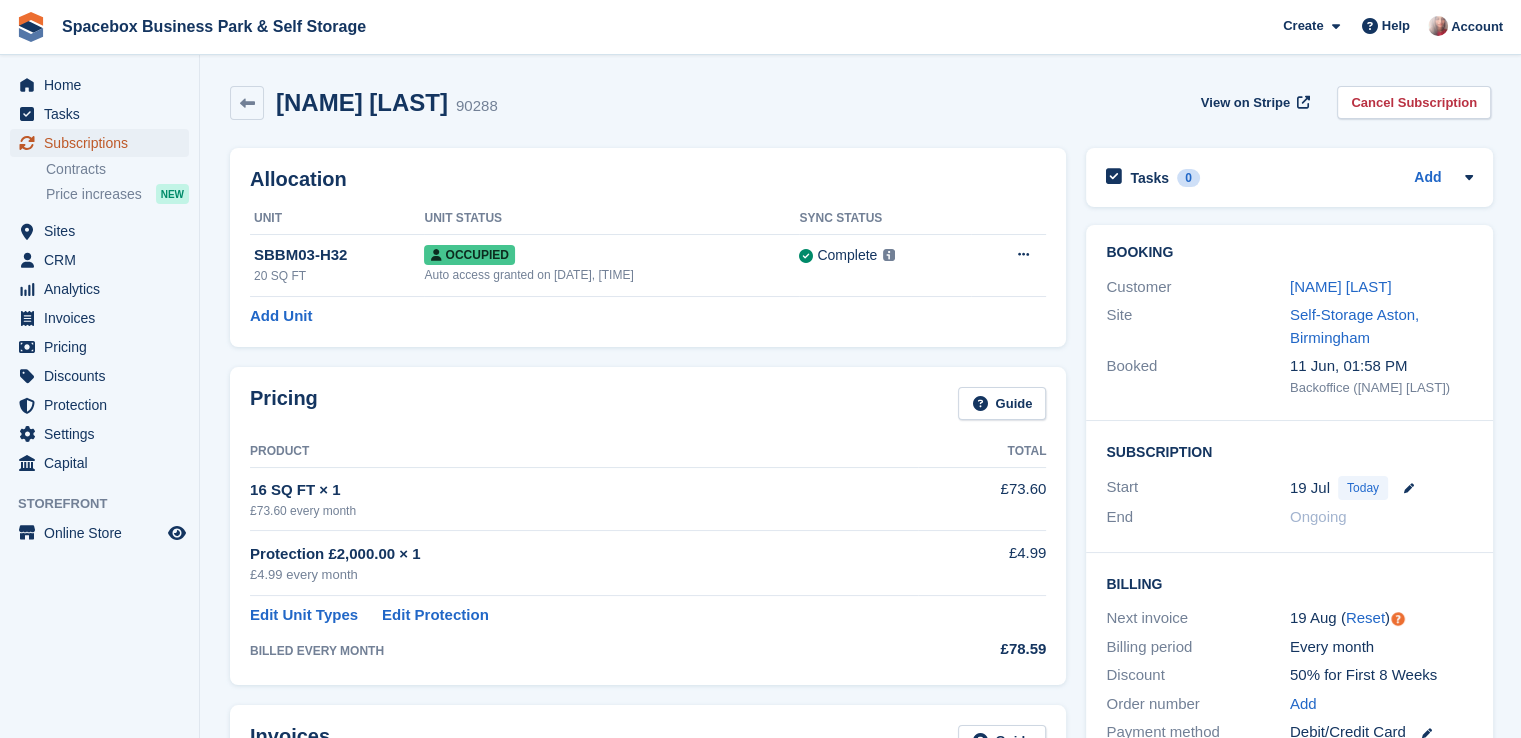 click on "Subscriptions" at bounding box center [104, 143] 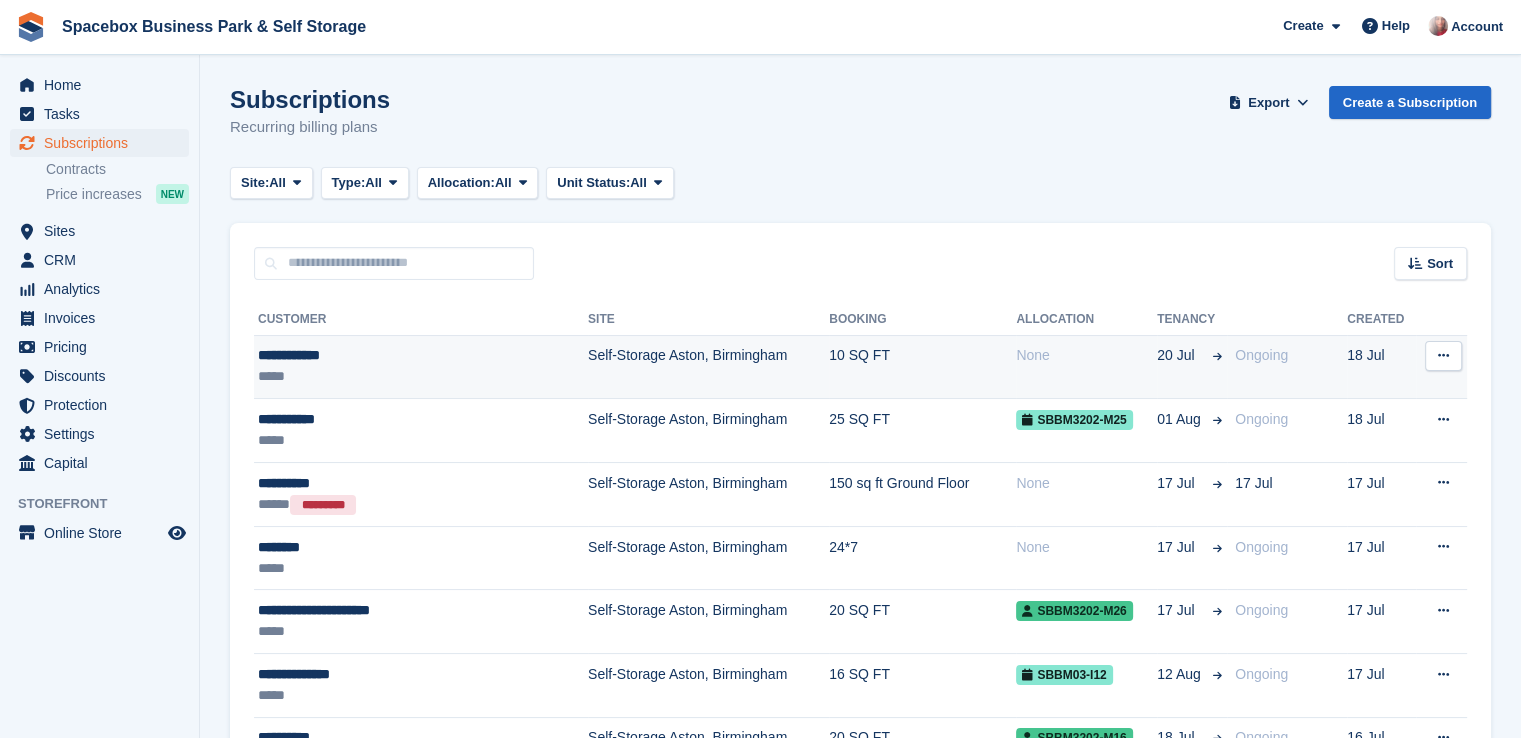click on "**********" at bounding box center (394, 355) 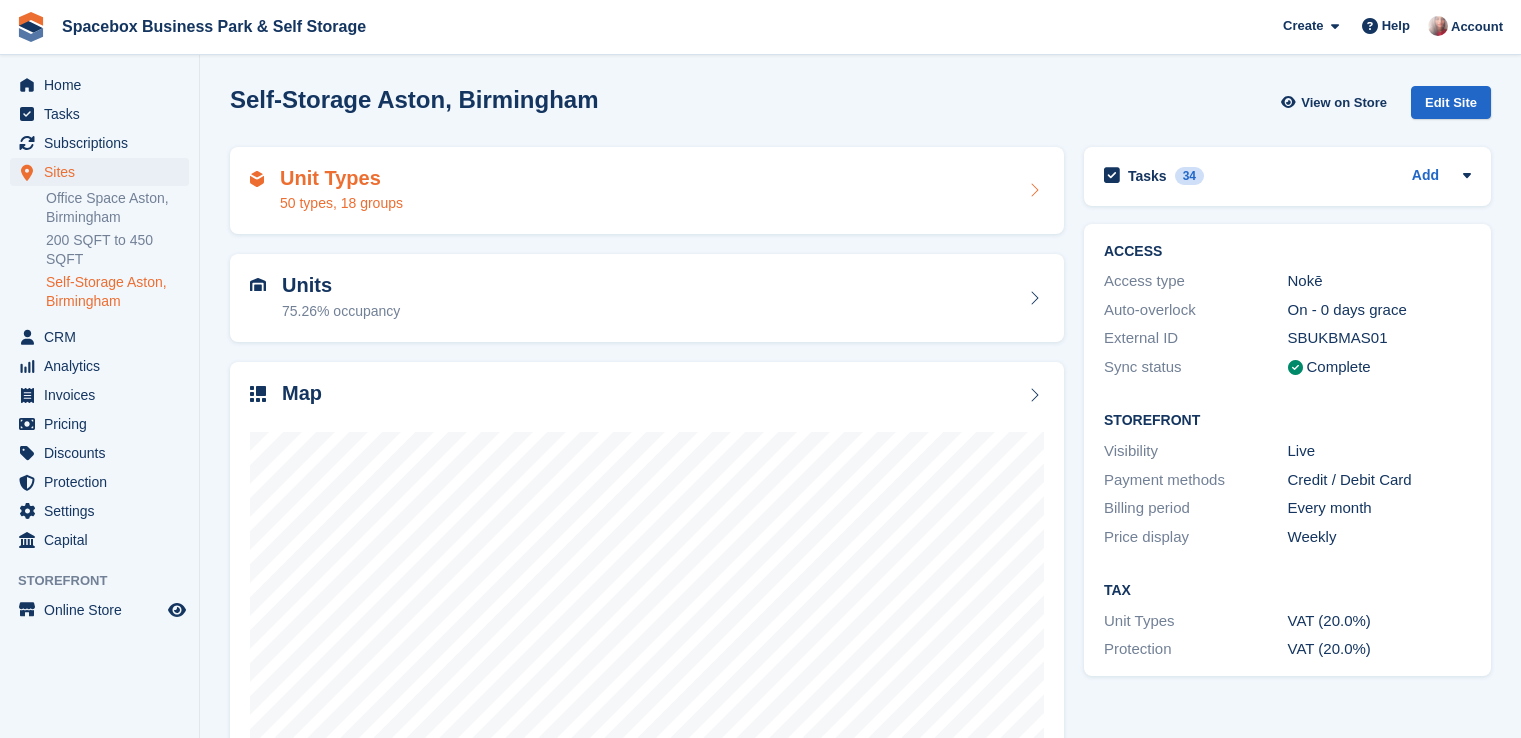 click on "Unit Types
50 types, 18 groups" at bounding box center [647, 191] 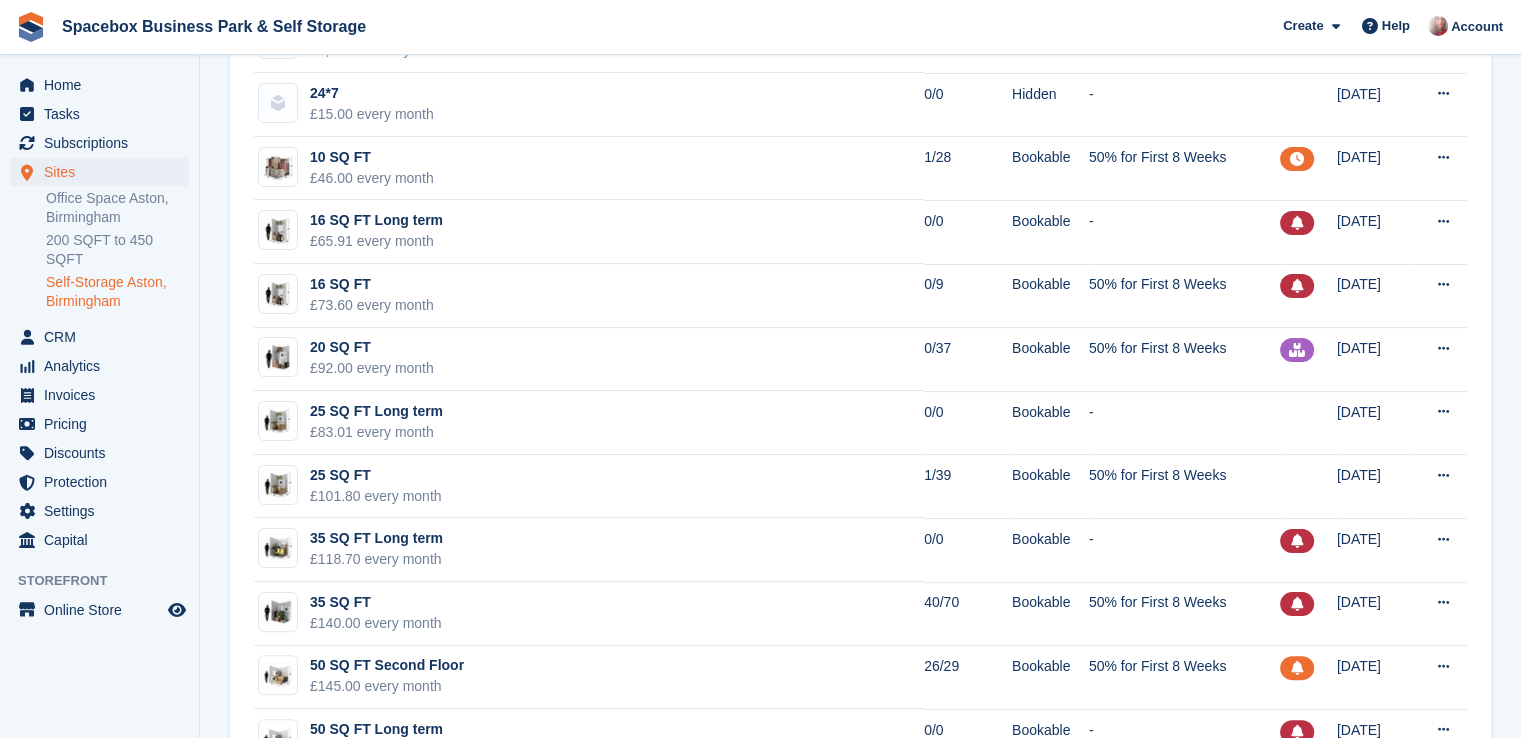 scroll, scrollTop: 400, scrollLeft: 0, axis: vertical 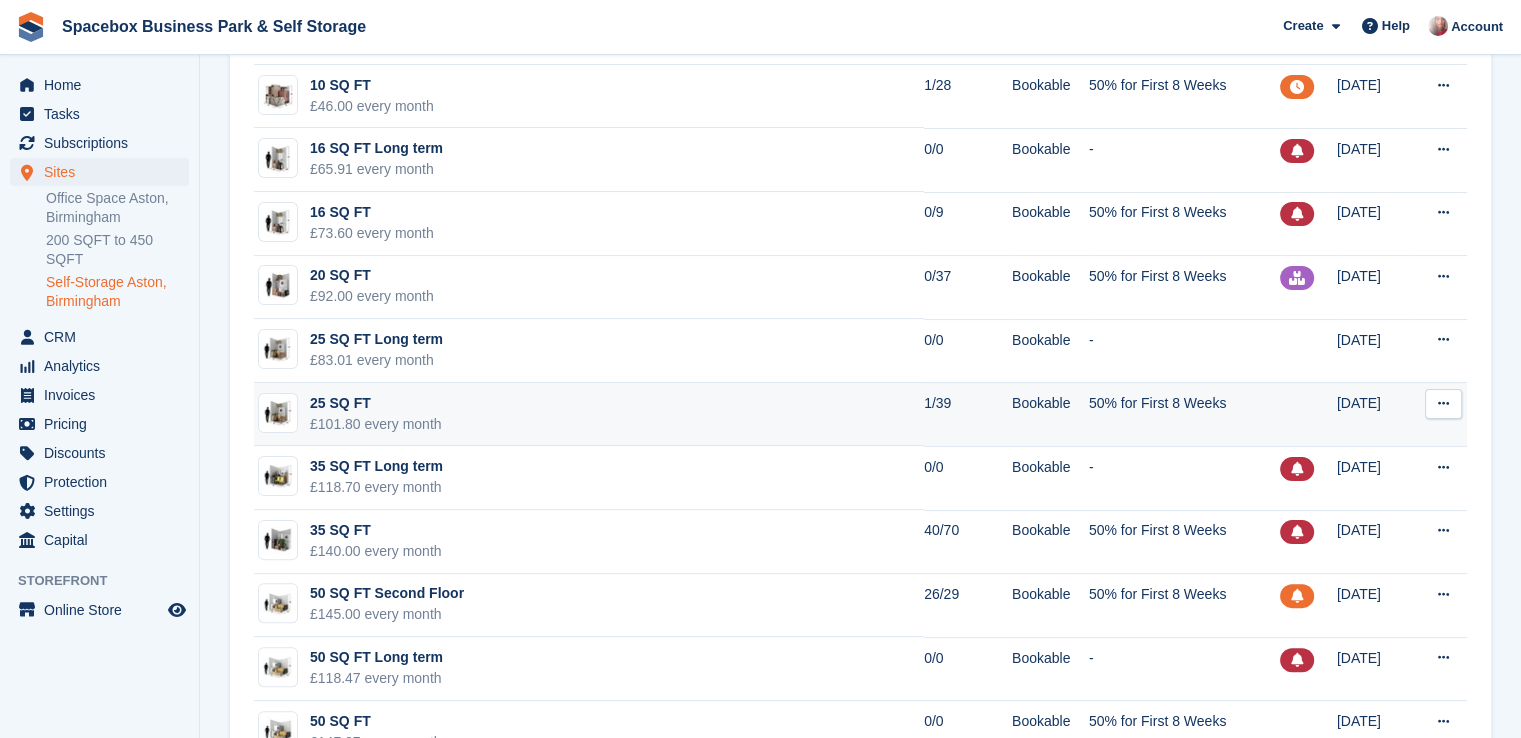 click on "25 SQ FT
£101.80 every month" at bounding box center (589, 415) 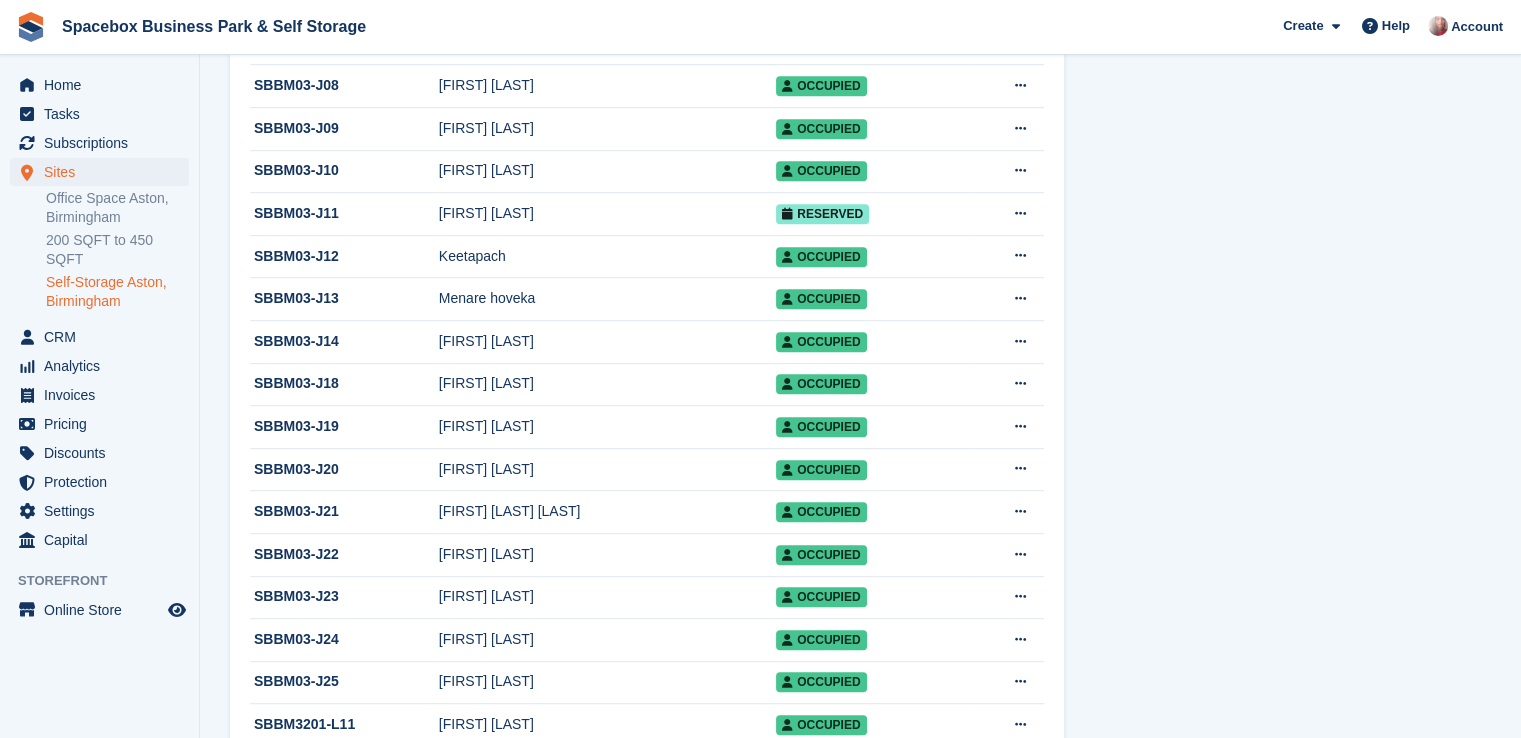 scroll, scrollTop: 1700, scrollLeft: 0, axis: vertical 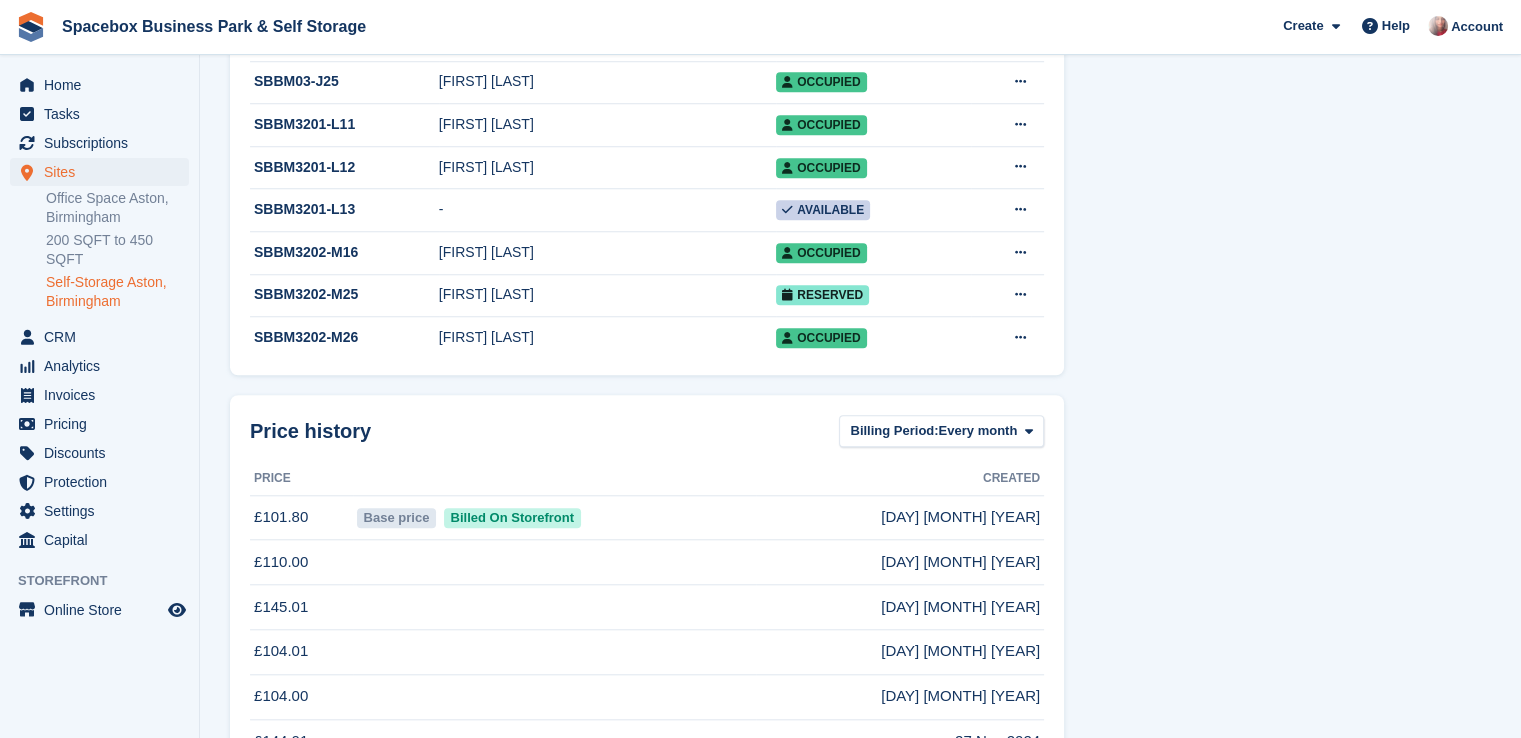 click on "Spacebox Business Park & Self Storage
Create
Subscription
Invoice
Contact
Deal
Discount
Page
Help
Chat Support
Submit a support request
Help Center
Get answers to Stora questions
What's New" at bounding box center [760, 27] 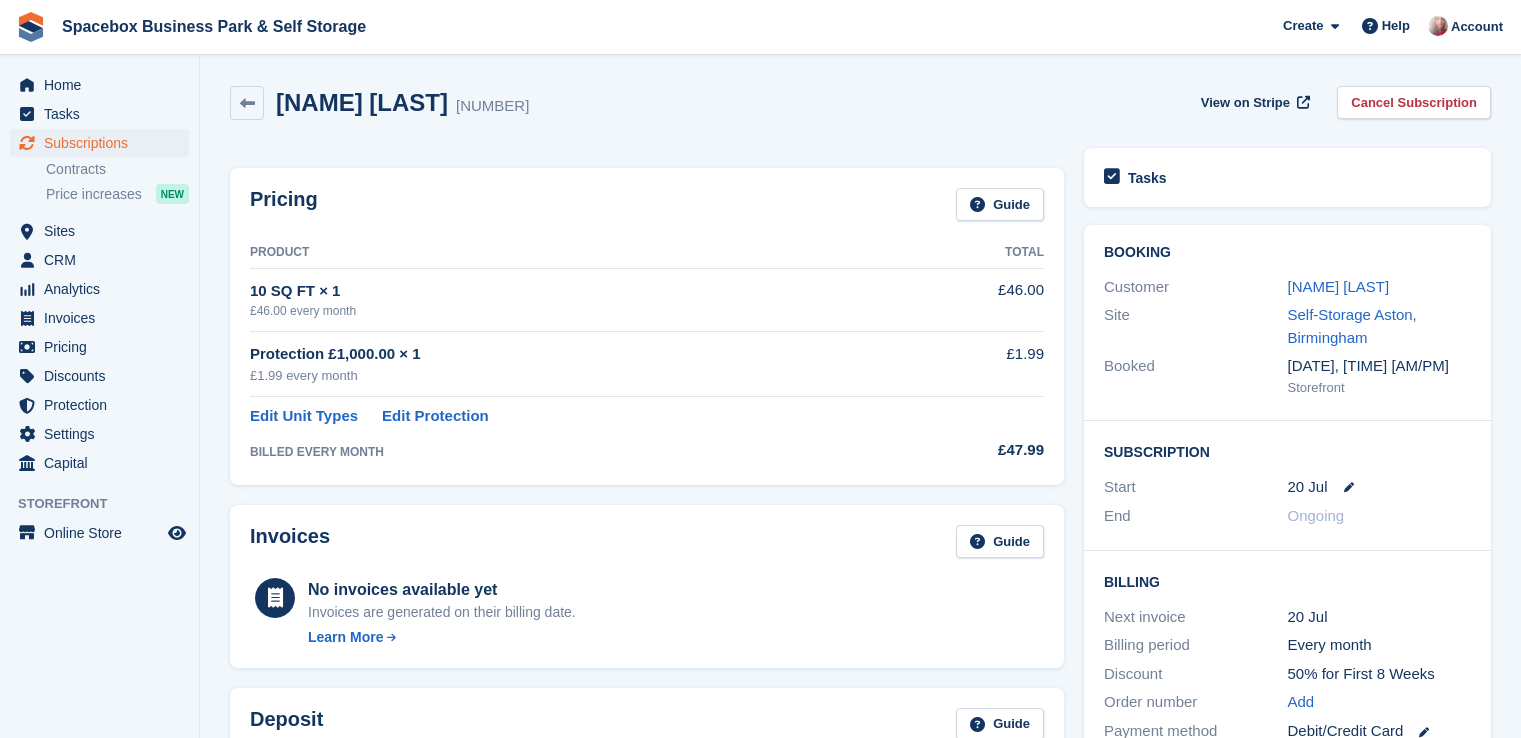 scroll, scrollTop: 0, scrollLeft: 0, axis: both 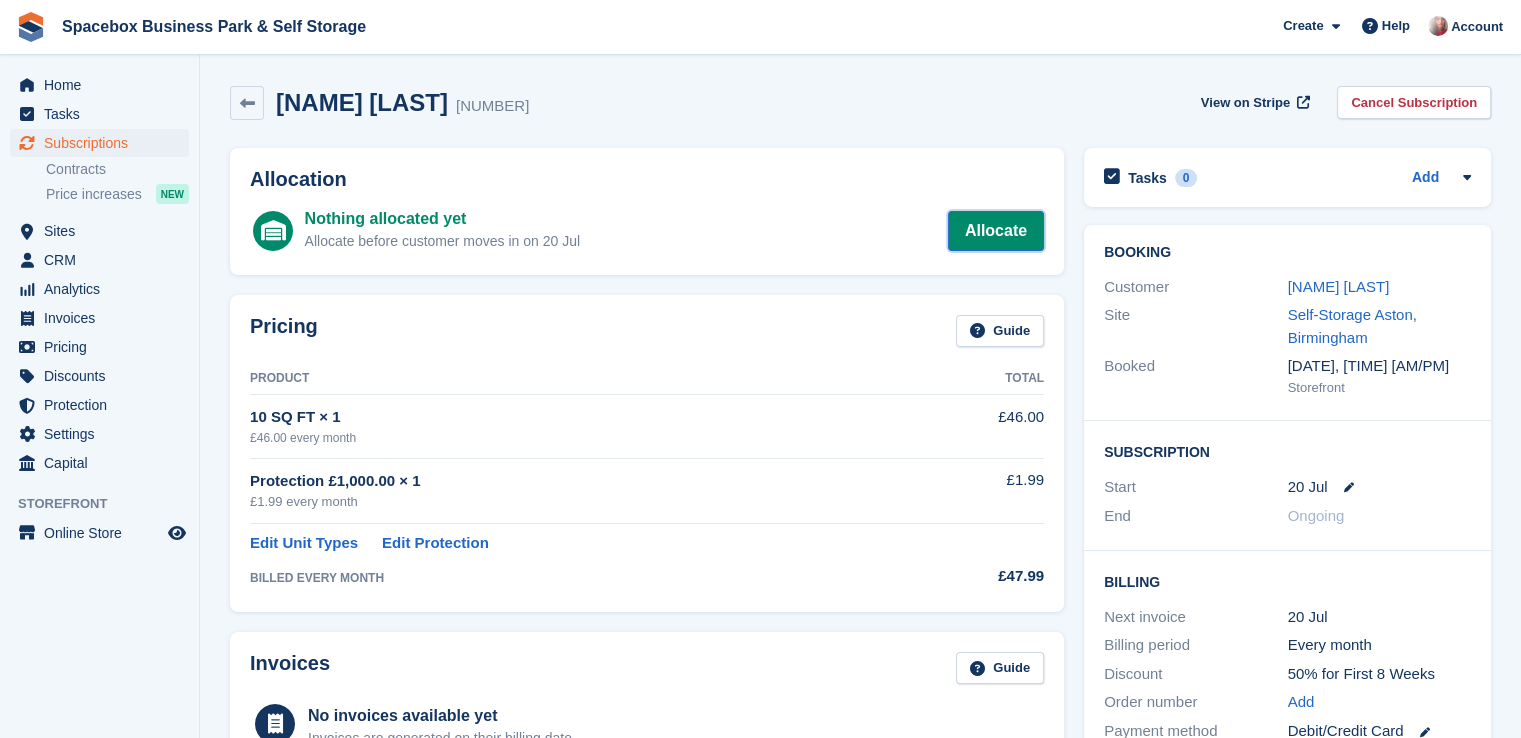 click on "Allocate" at bounding box center (996, 231) 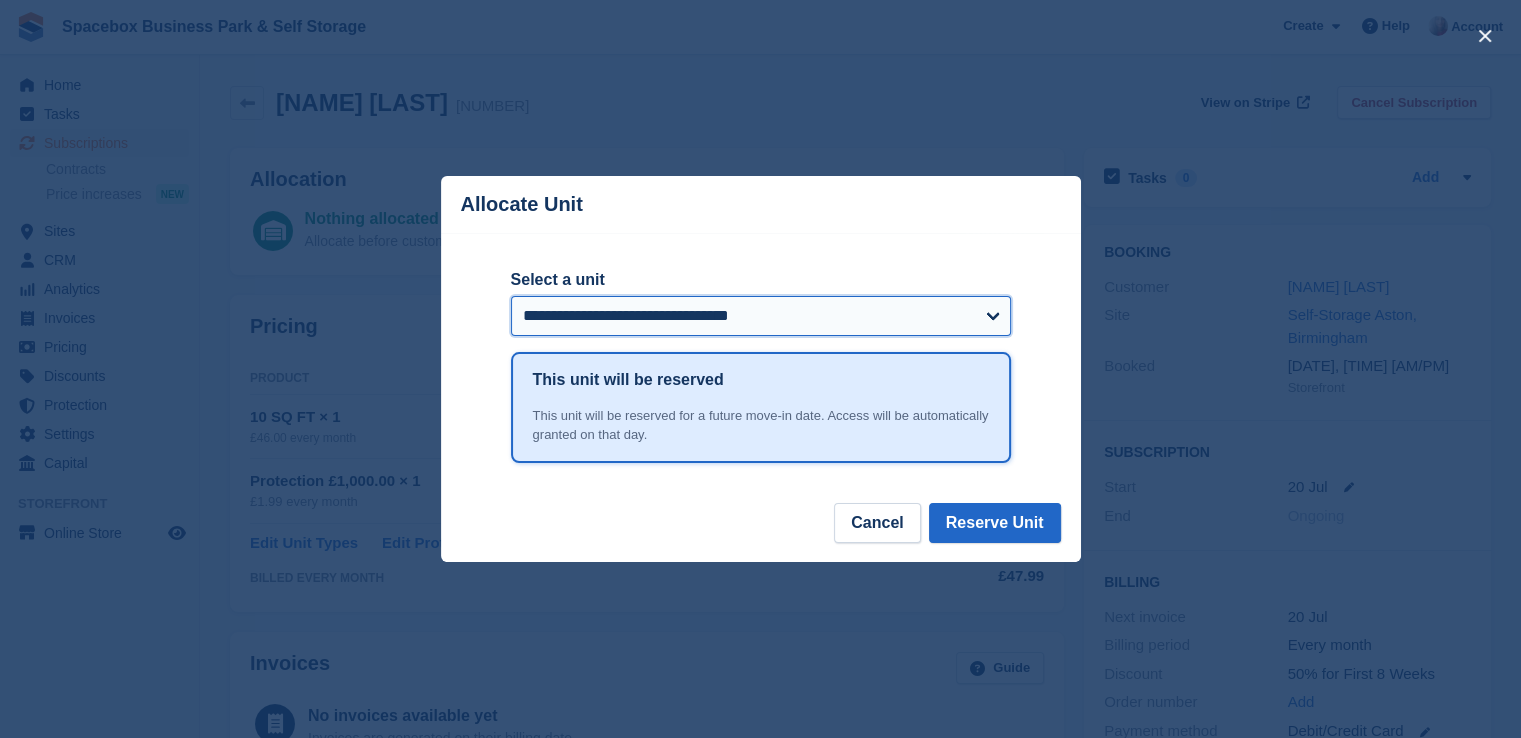 click on "**********" at bounding box center [761, 316] 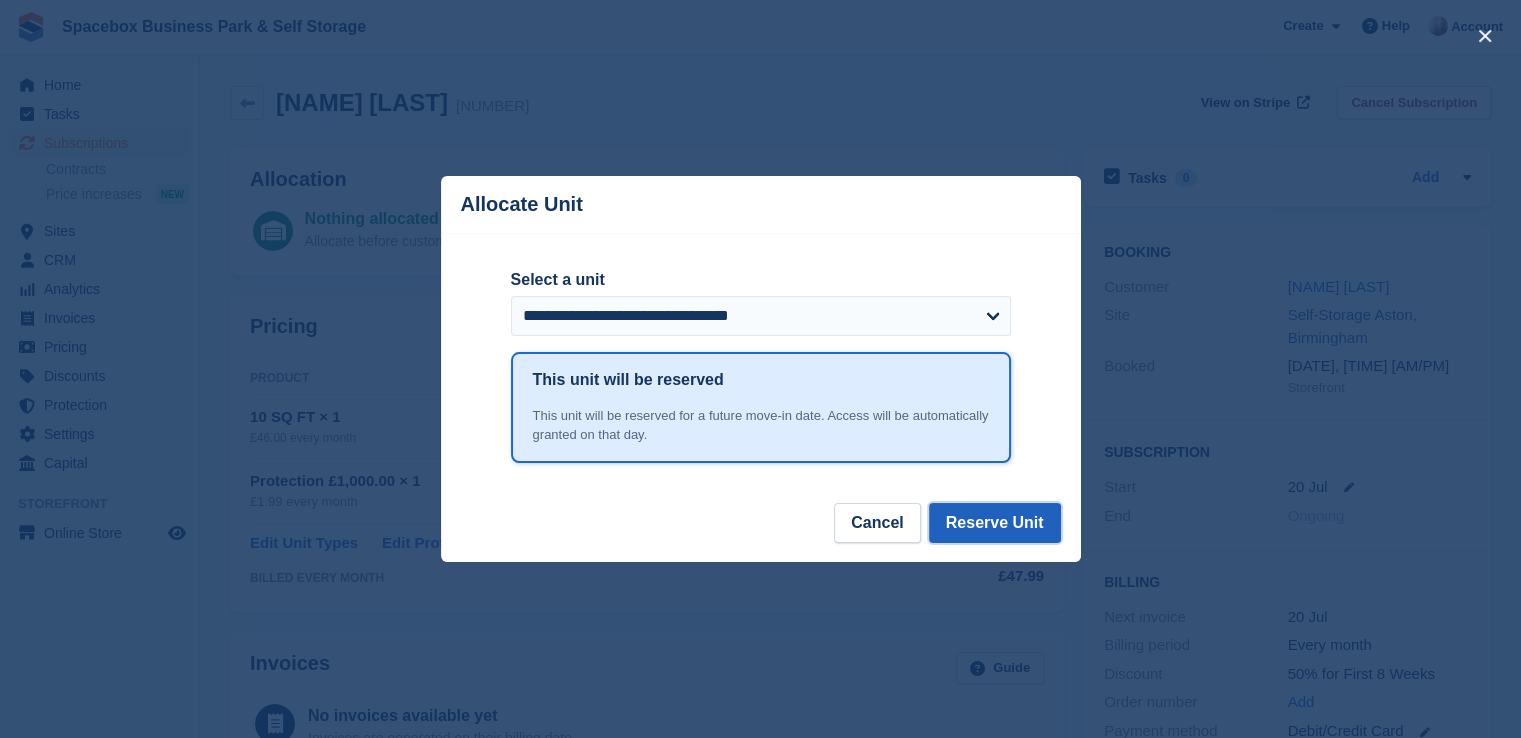 click on "Reserve Unit" at bounding box center (995, 523) 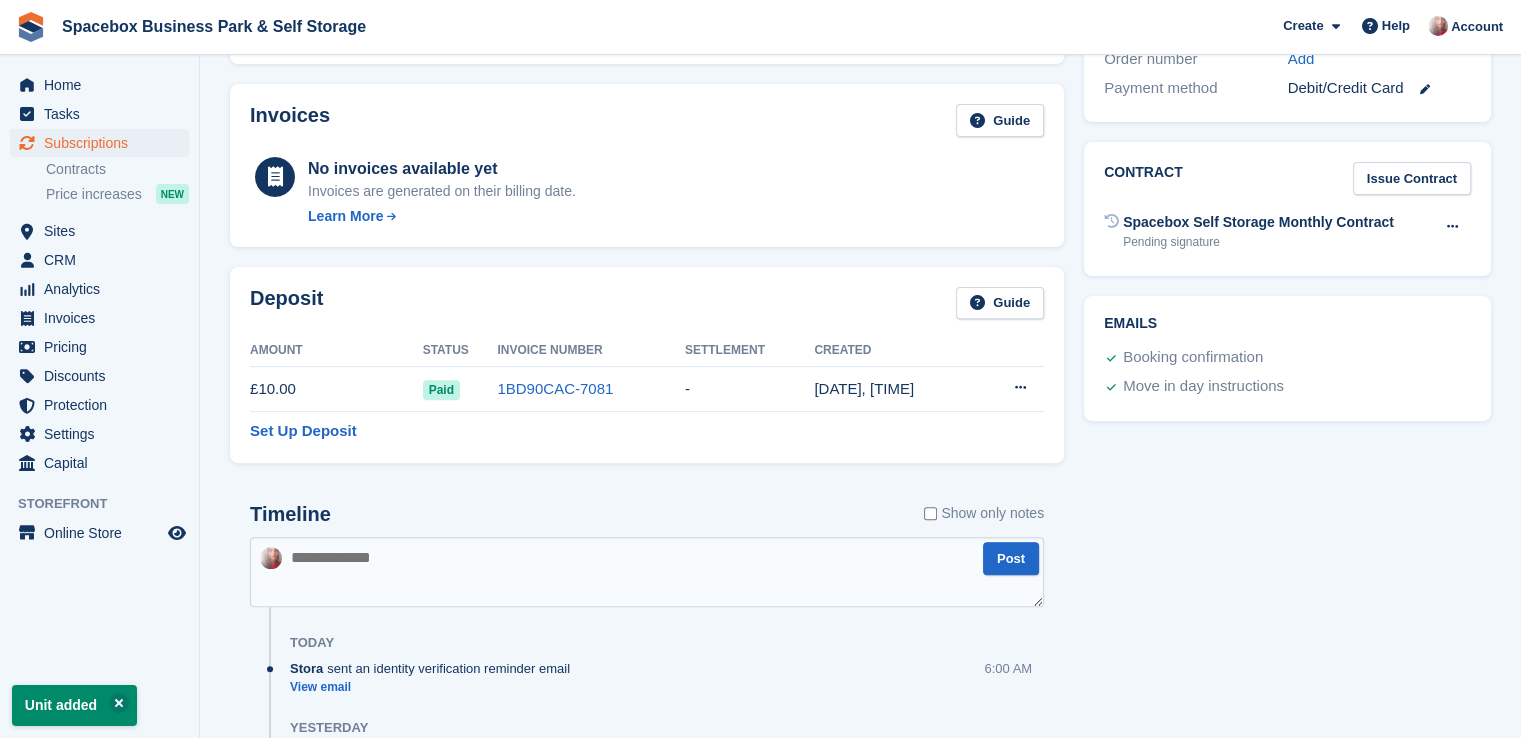 scroll, scrollTop: 888, scrollLeft: 0, axis: vertical 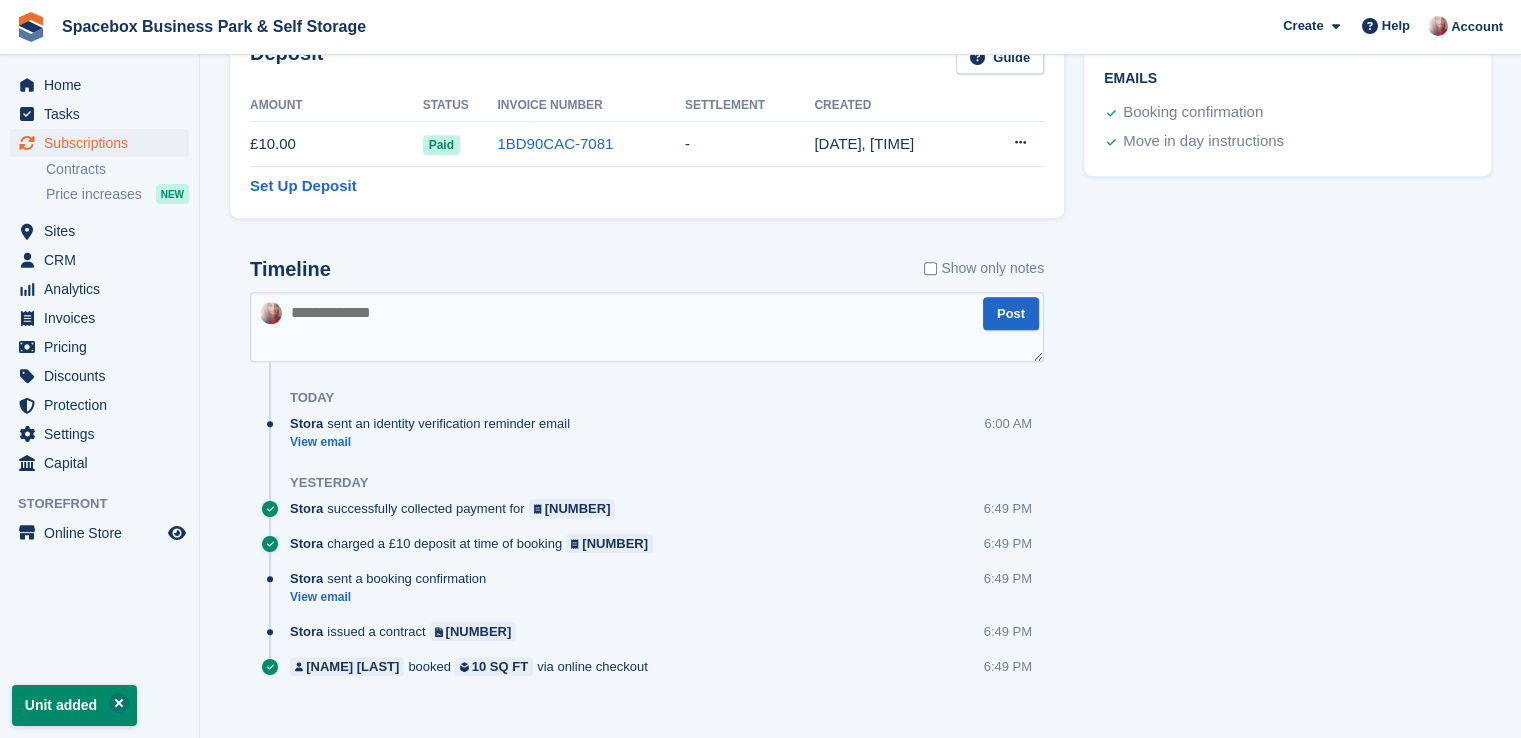 click at bounding box center [647, 327] 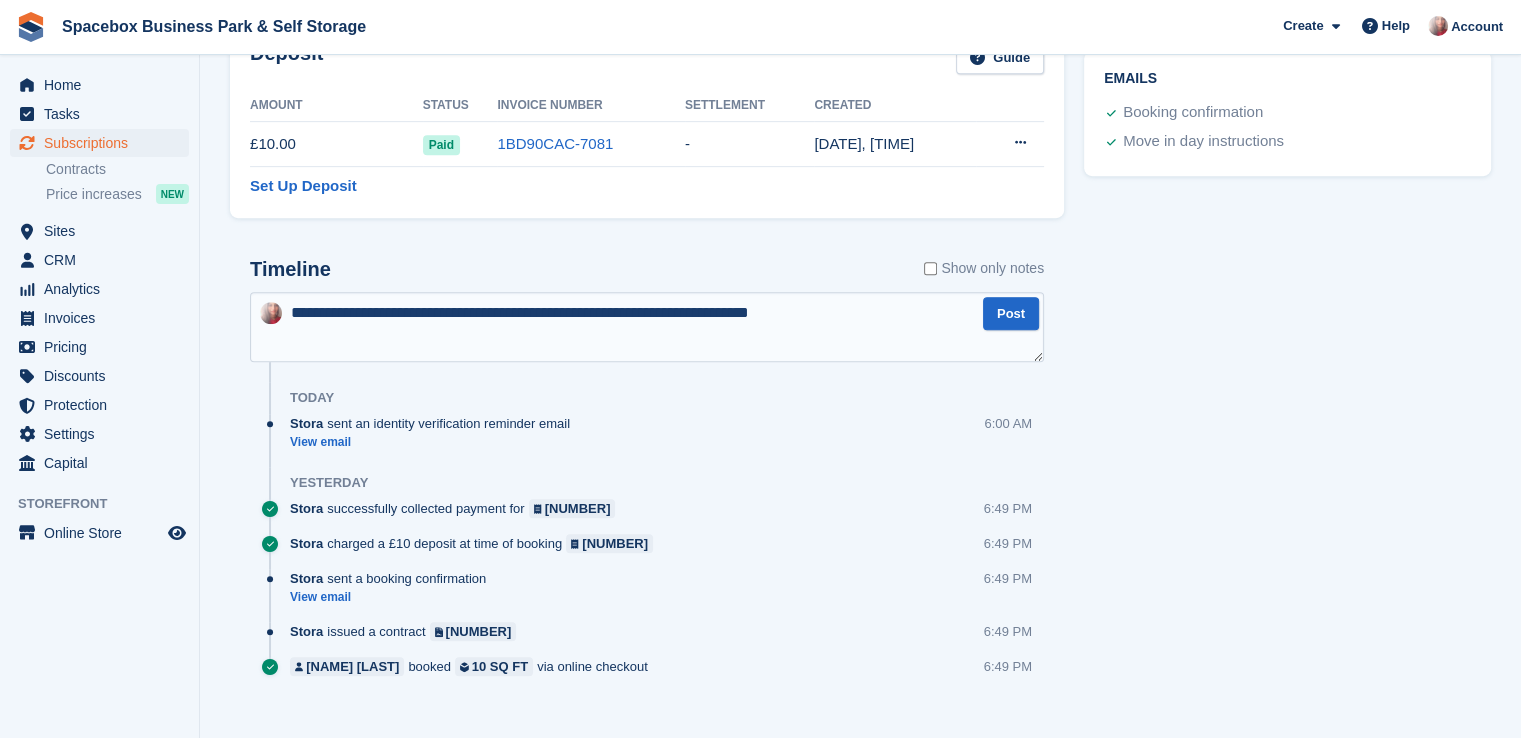 type on "**********" 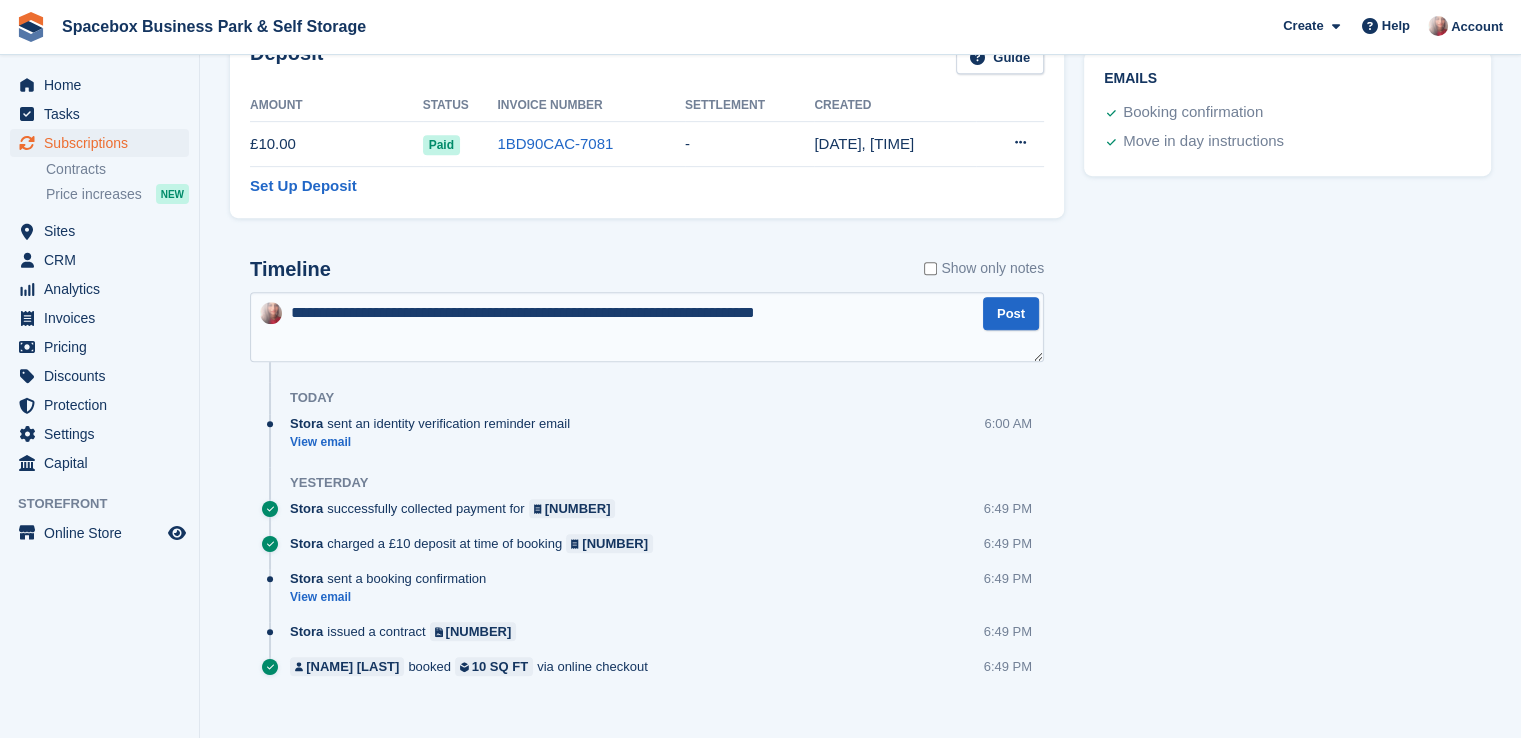type 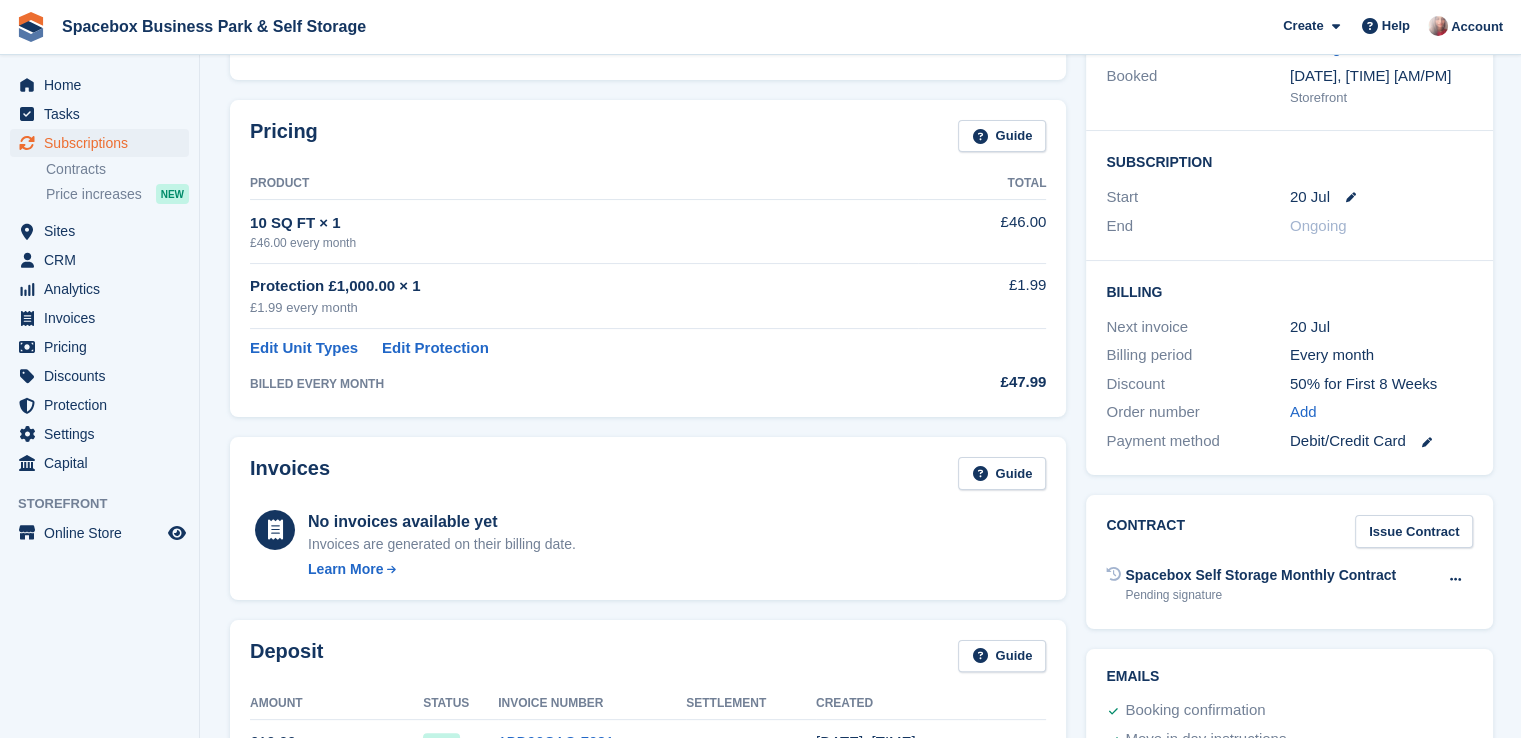 scroll, scrollTop: 0, scrollLeft: 0, axis: both 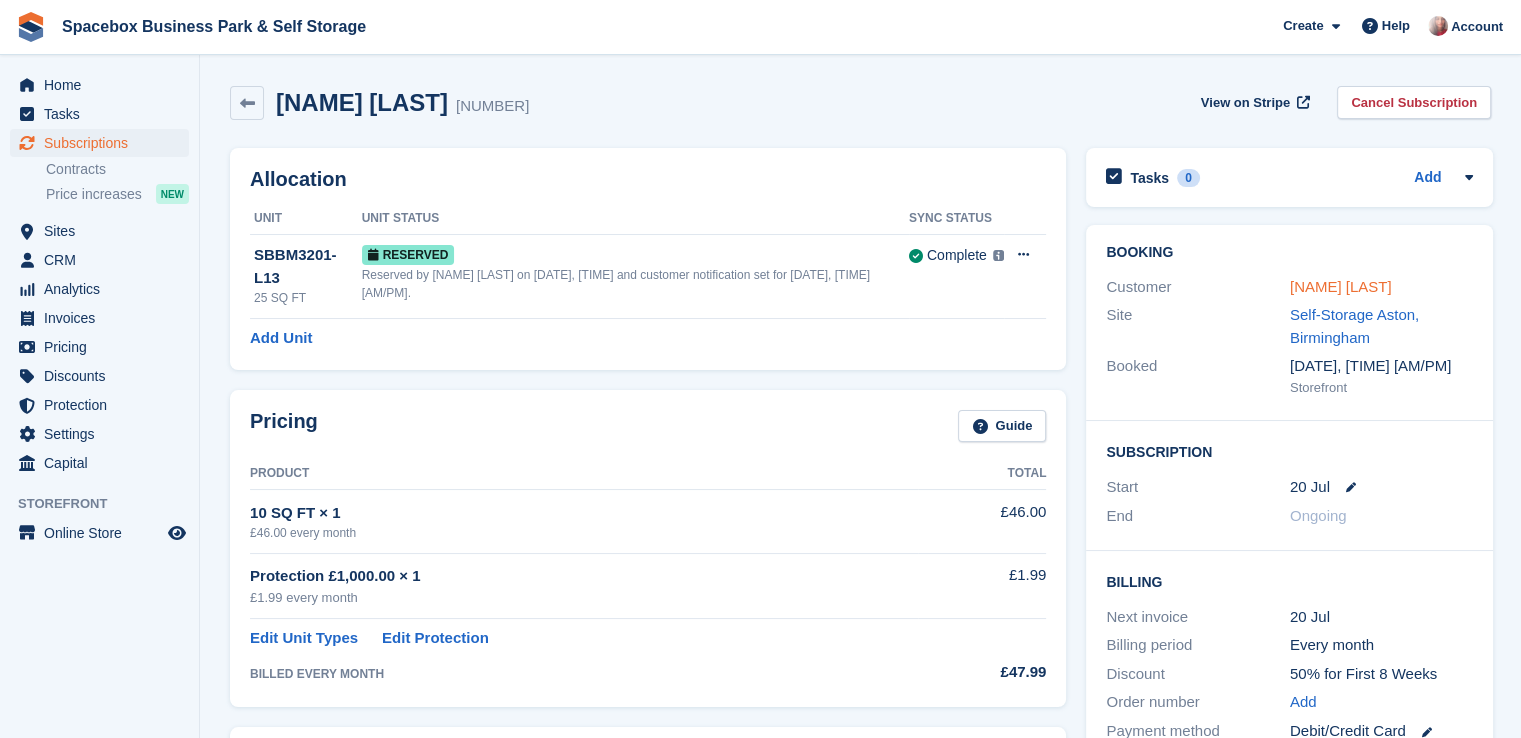 click on "[NAME] [LAST]" at bounding box center (1341, 286) 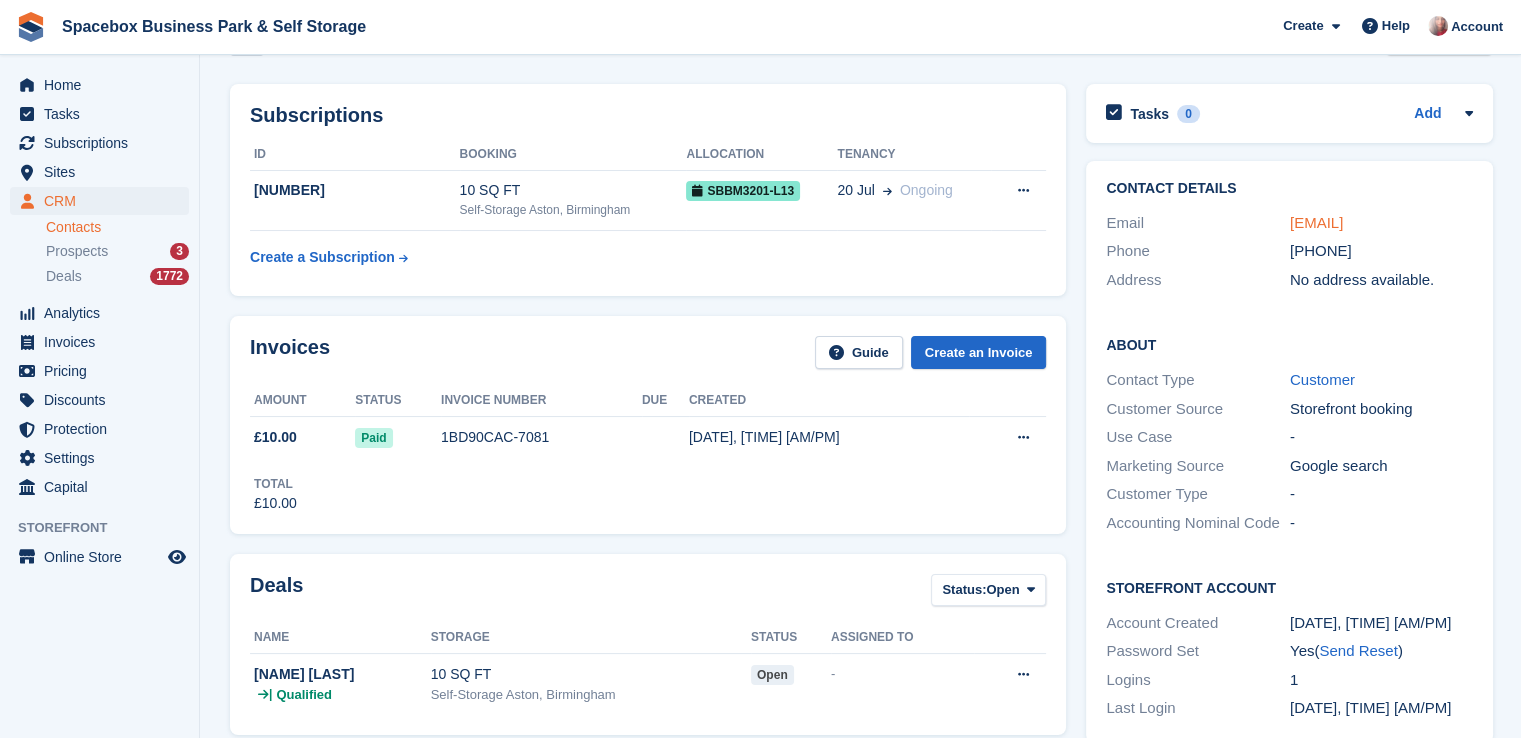 scroll, scrollTop: 0, scrollLeft: 0, axis: both 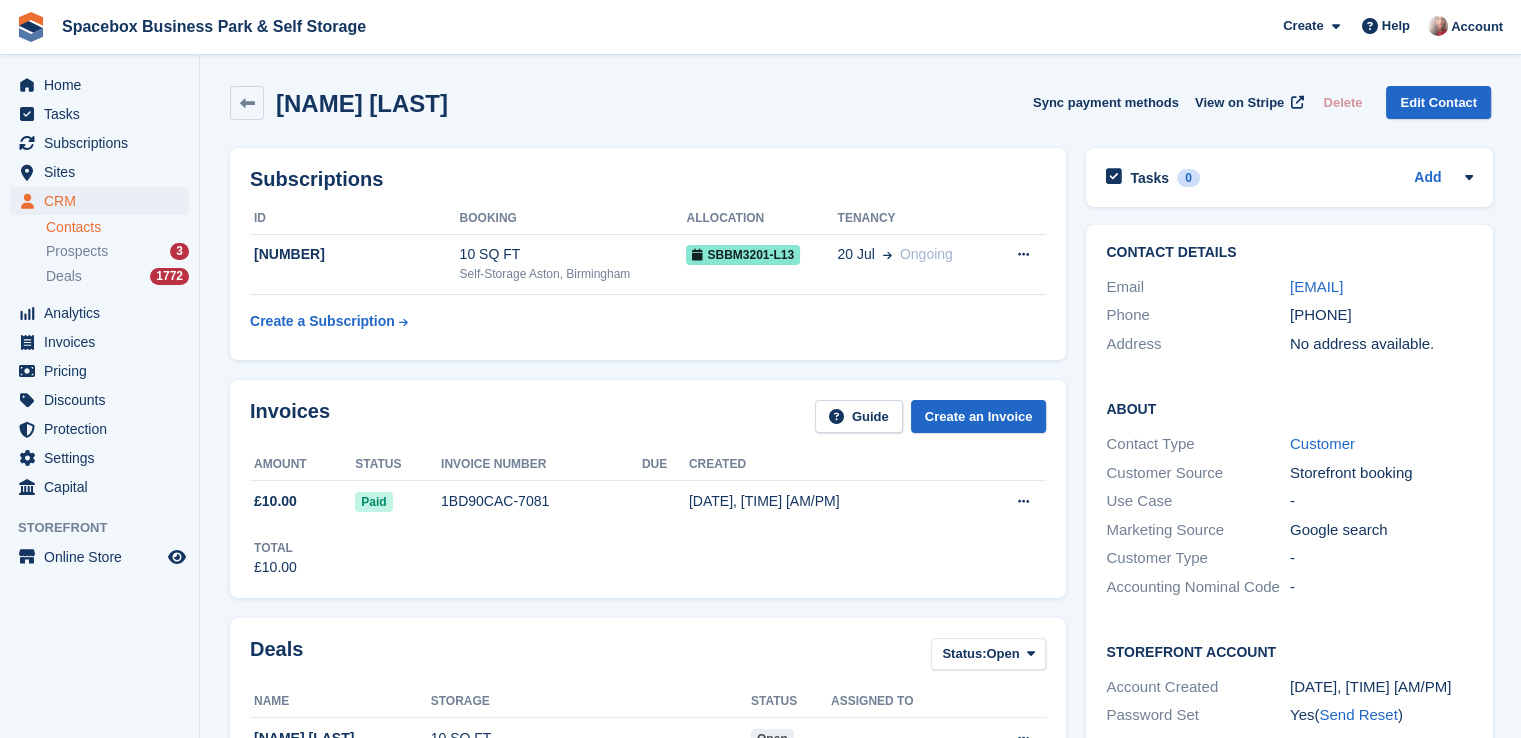 click on "About
Contact Type
Customer
Customer Source
Storefront booking
Use Case
-
Marketing Source
Google search
Customer Type
-
Accounting Nominal Code
-" at bounding box center (1289, 499) 